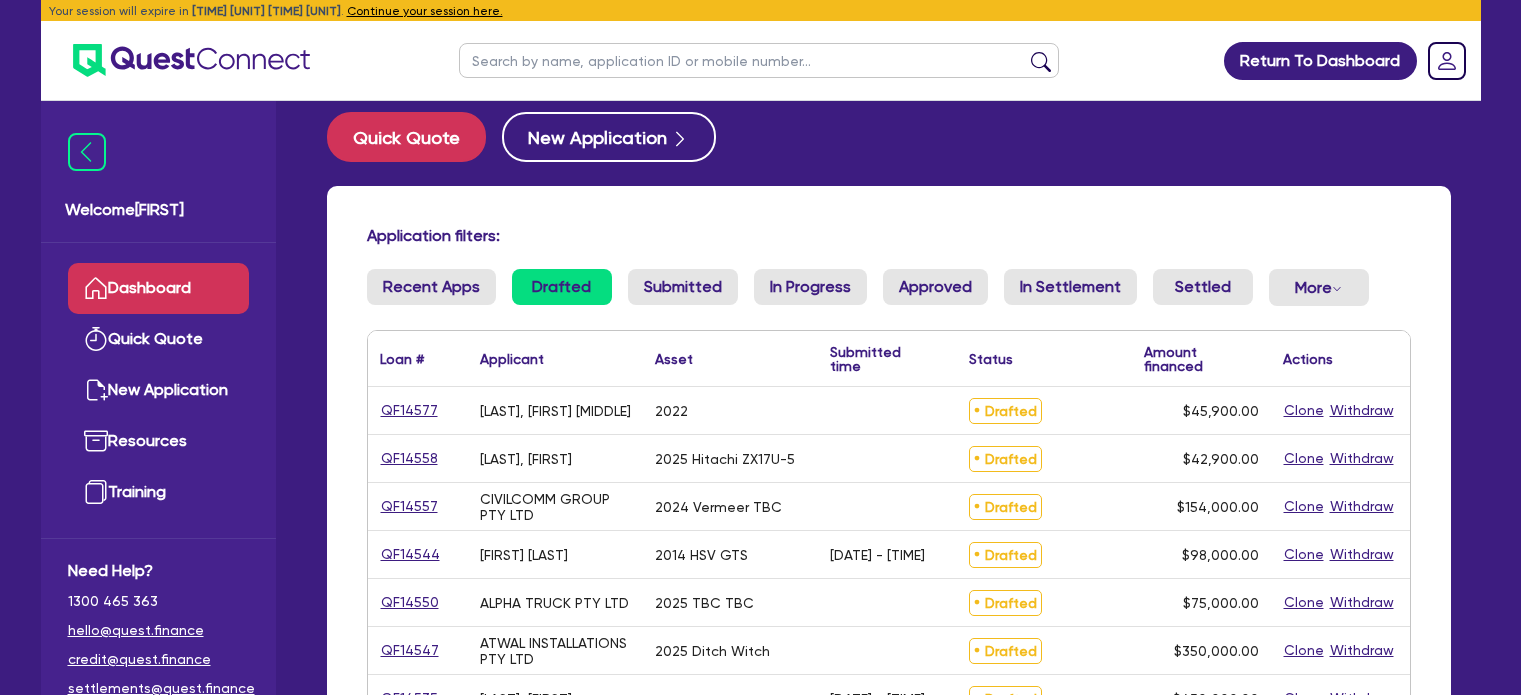 scroll, scrollTop: 0, scrollLeft: 0, axis: both 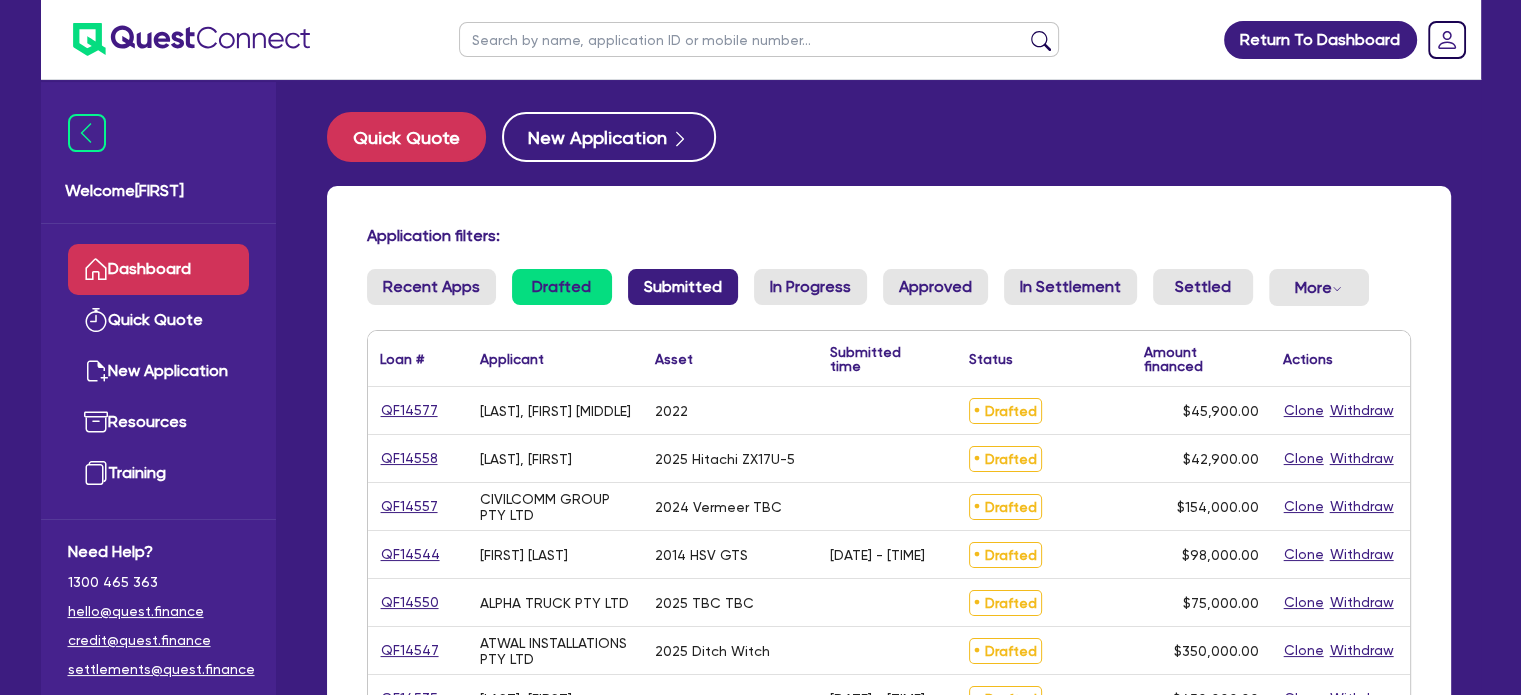 click on "Submitted" at bounding box center [683, 287] 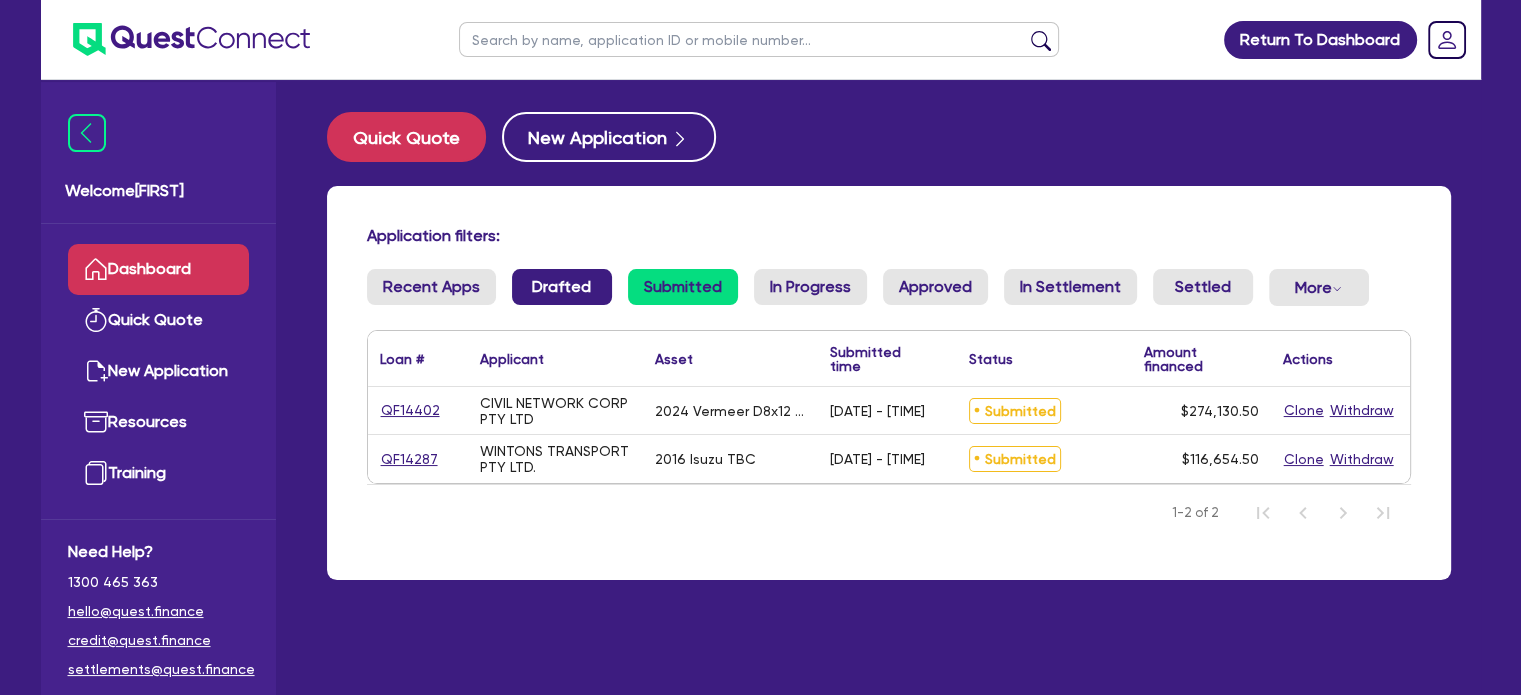 click on "Drafted" at bounding box center [562, 287] 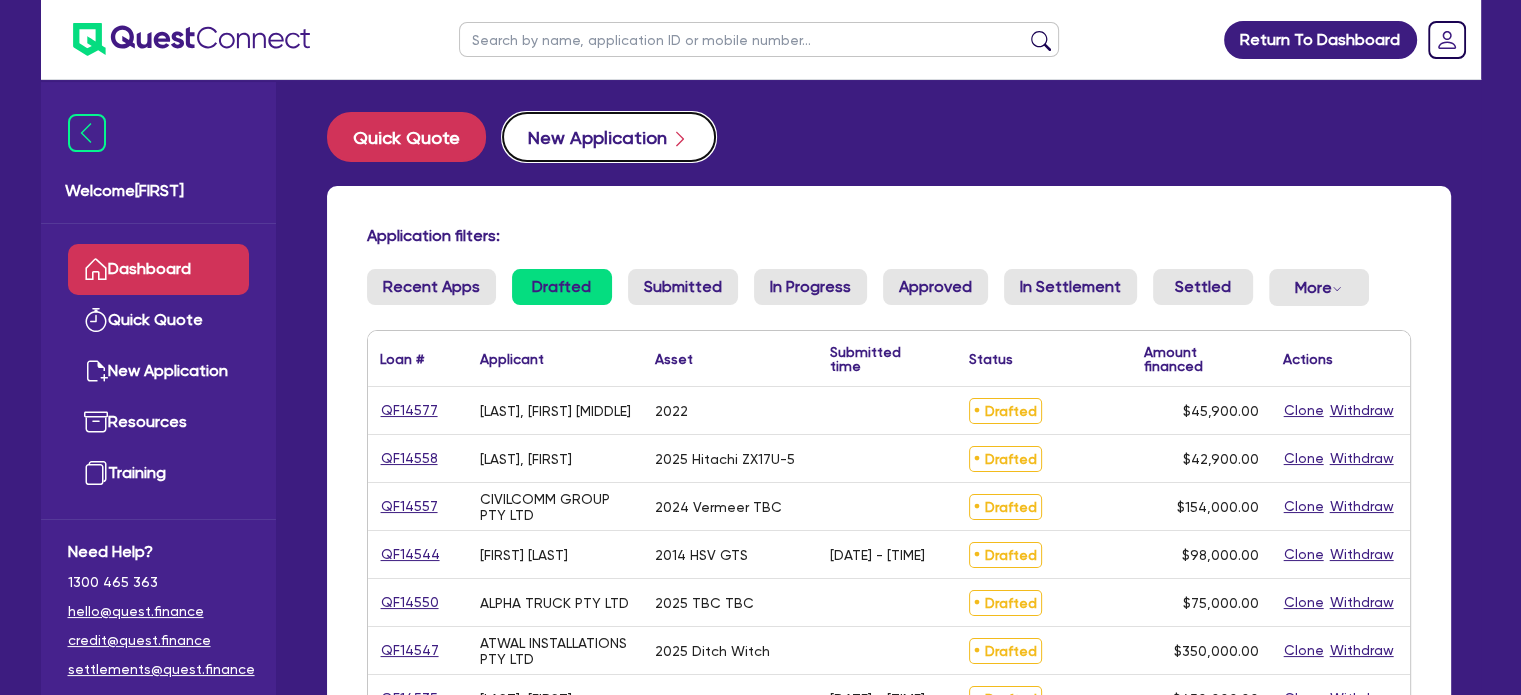 click on "New Application" at bounding box center (609, 137) 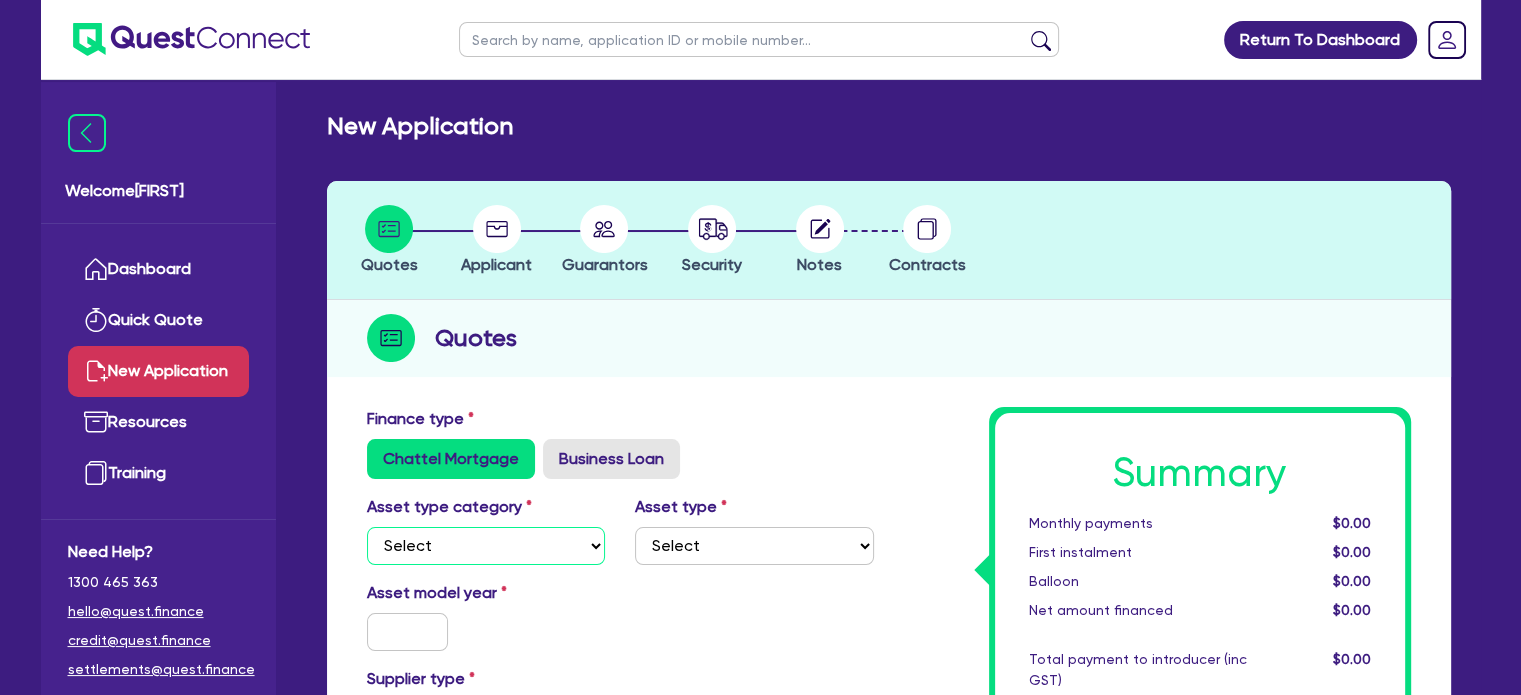 click on "Select Cars and light trucks Primary assets Secondary assets Tertiary assets" at bounding box center (486, 546) 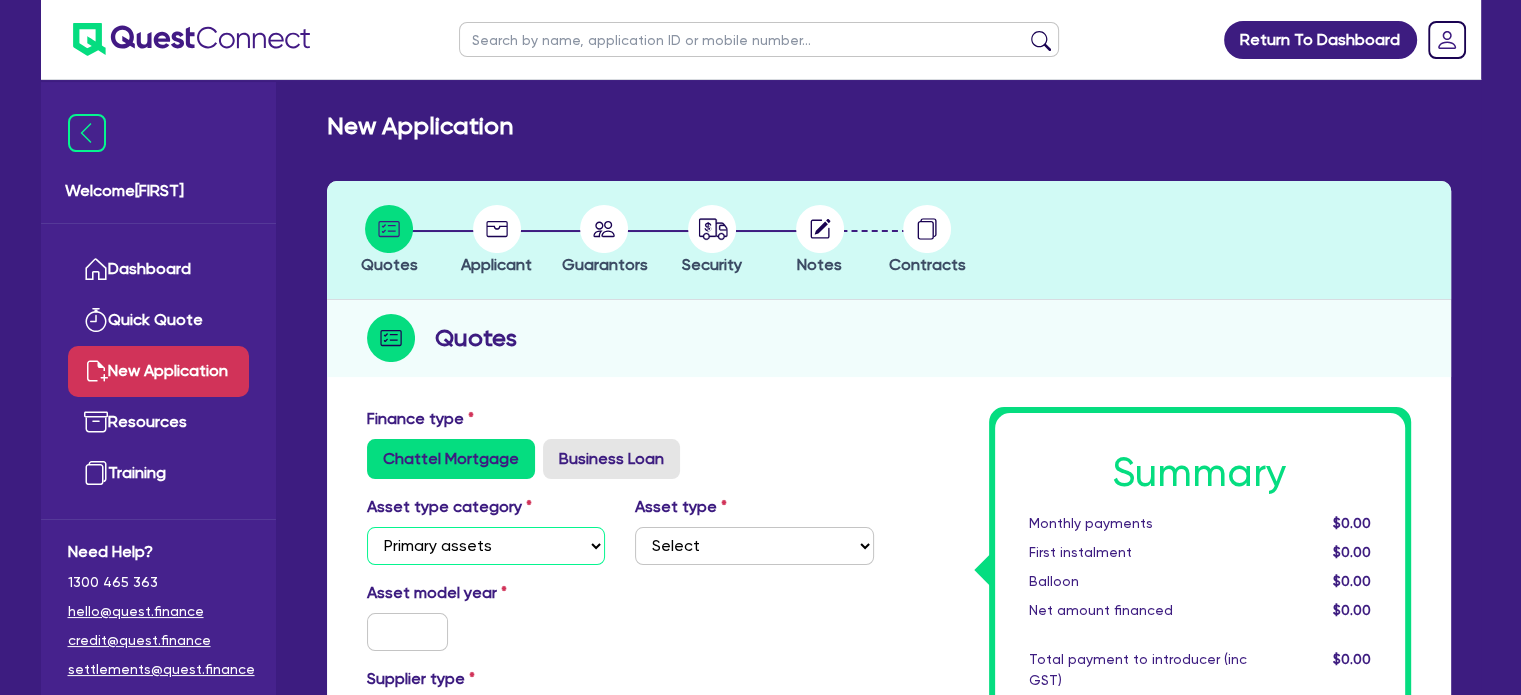 click on "Select Cars and light trucks Primary assets Secondary assets Tertiary assets" at bounding box center (486, 546) 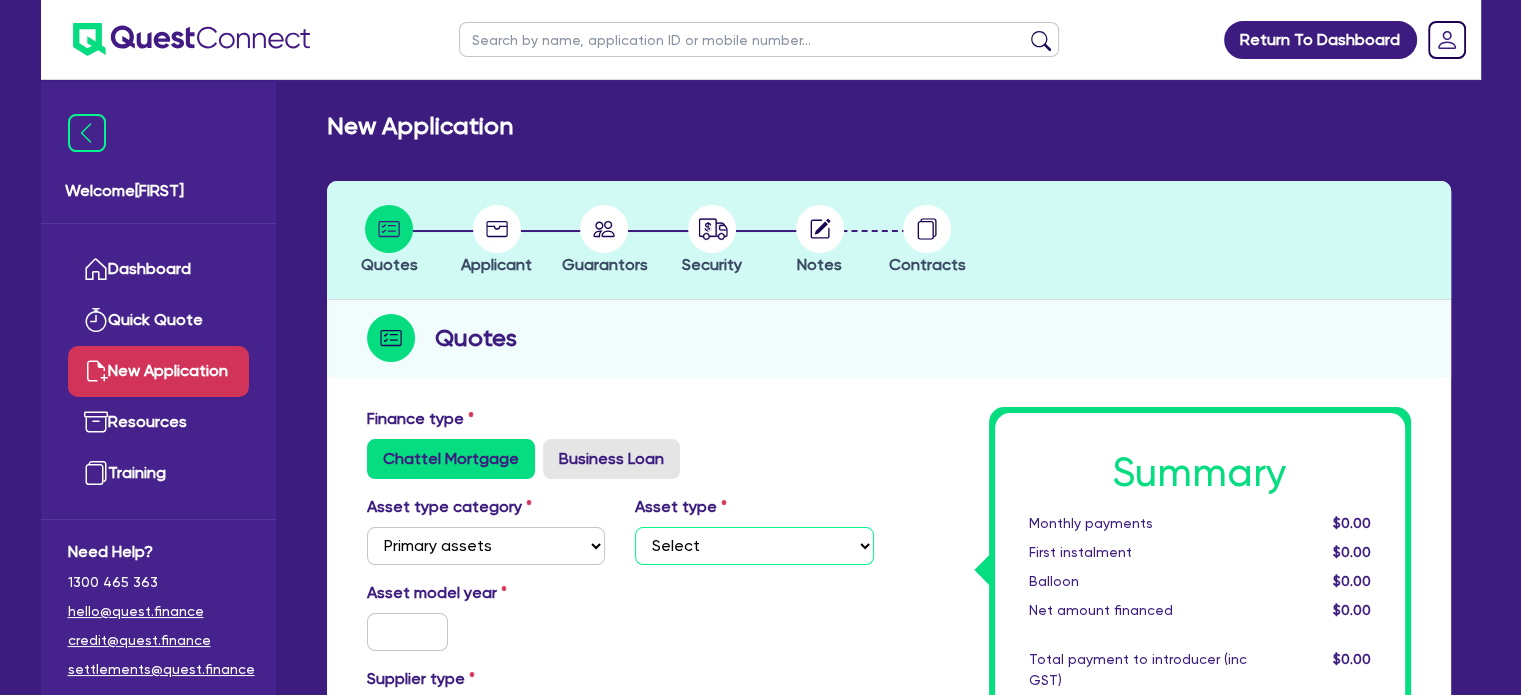click on "Select Heavy trucks over 4.5 tonne Trailers Bus and coaches Yellow goods and excavators Construction and earthmoving equipment Farming and agriculture Forklifts and warehousing equipment Landscaping and greenkeeping" at bounding box center (754, 546) 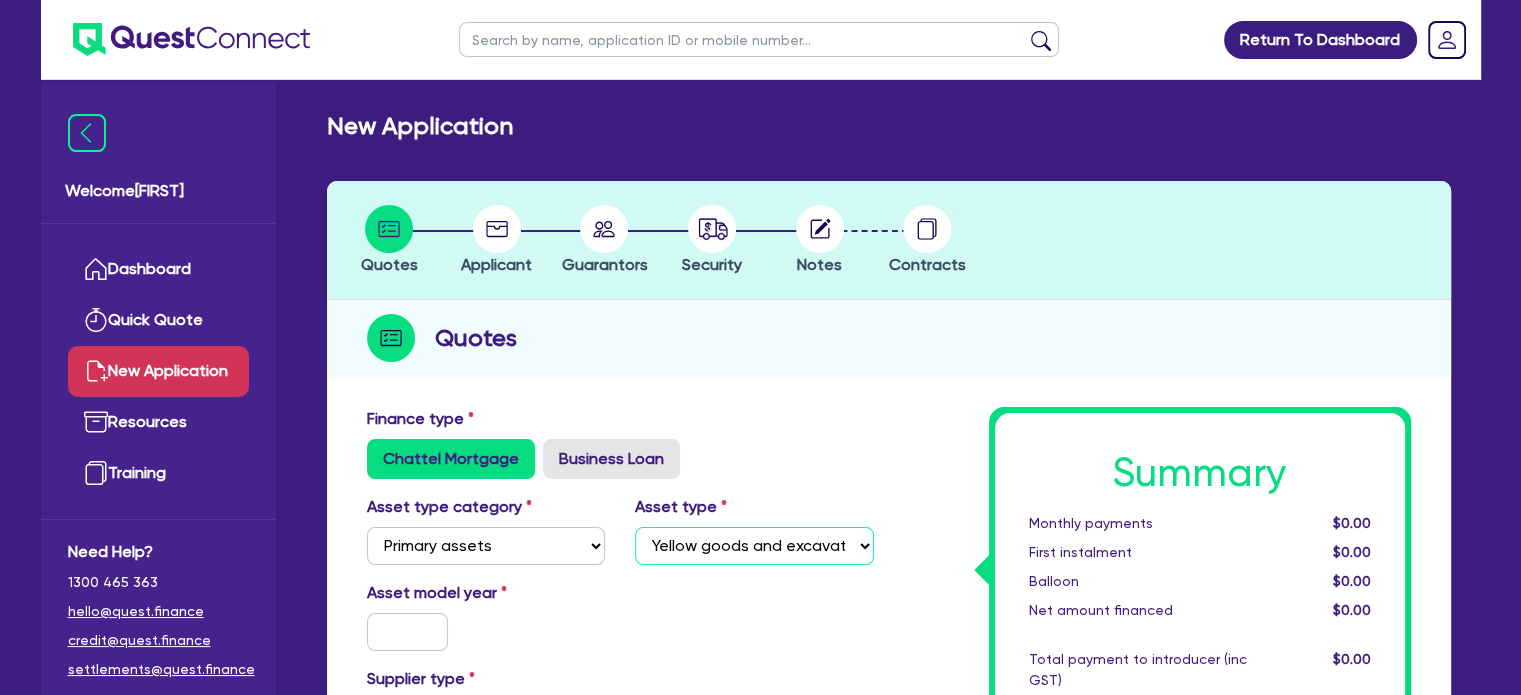 click on "Select Heavy trucks over 4.5 tonne Trailers Bus and coaches Yellow goods and excavators Construction and earthmoving equipment Farming and agriculture Forklifts and warehousing equipment Landscaping and greenkeeping" at bounding box center (754, 546) 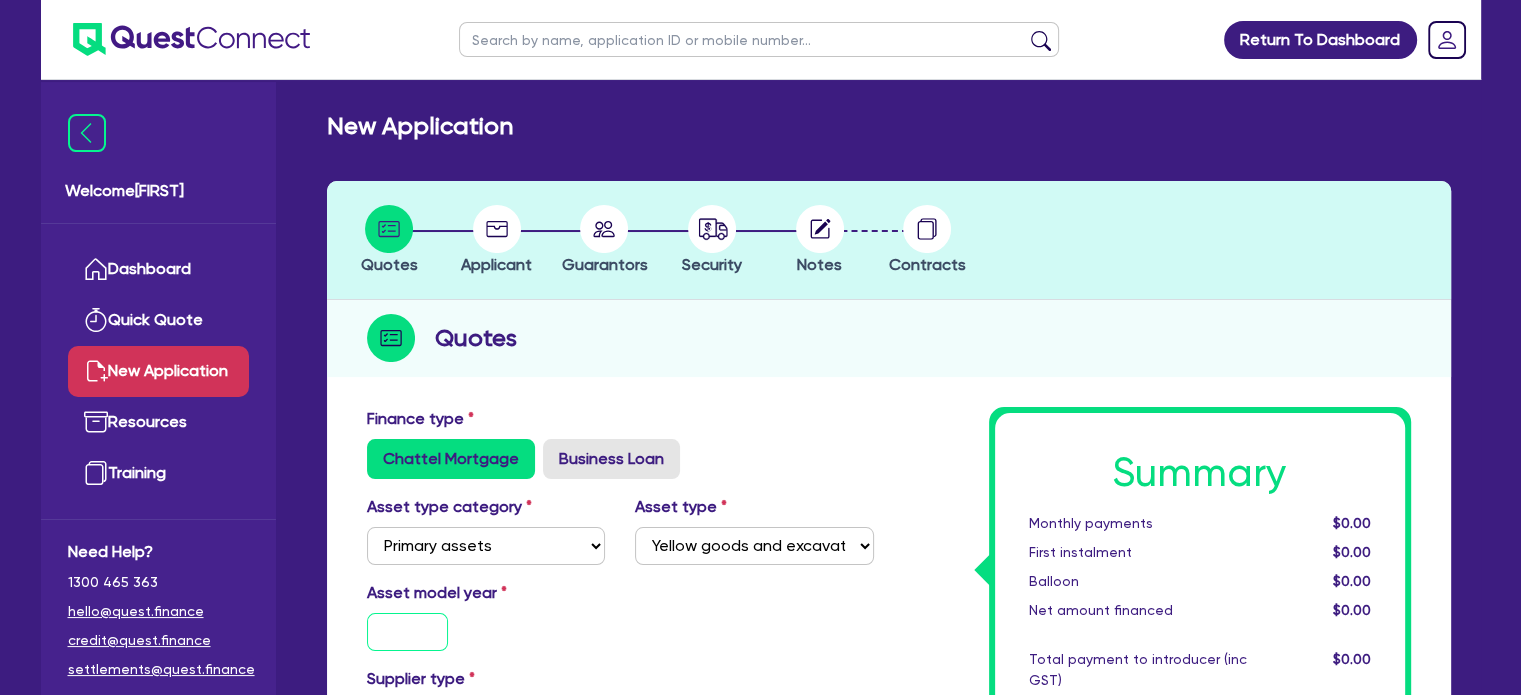 click at bounding box center (408, 632) 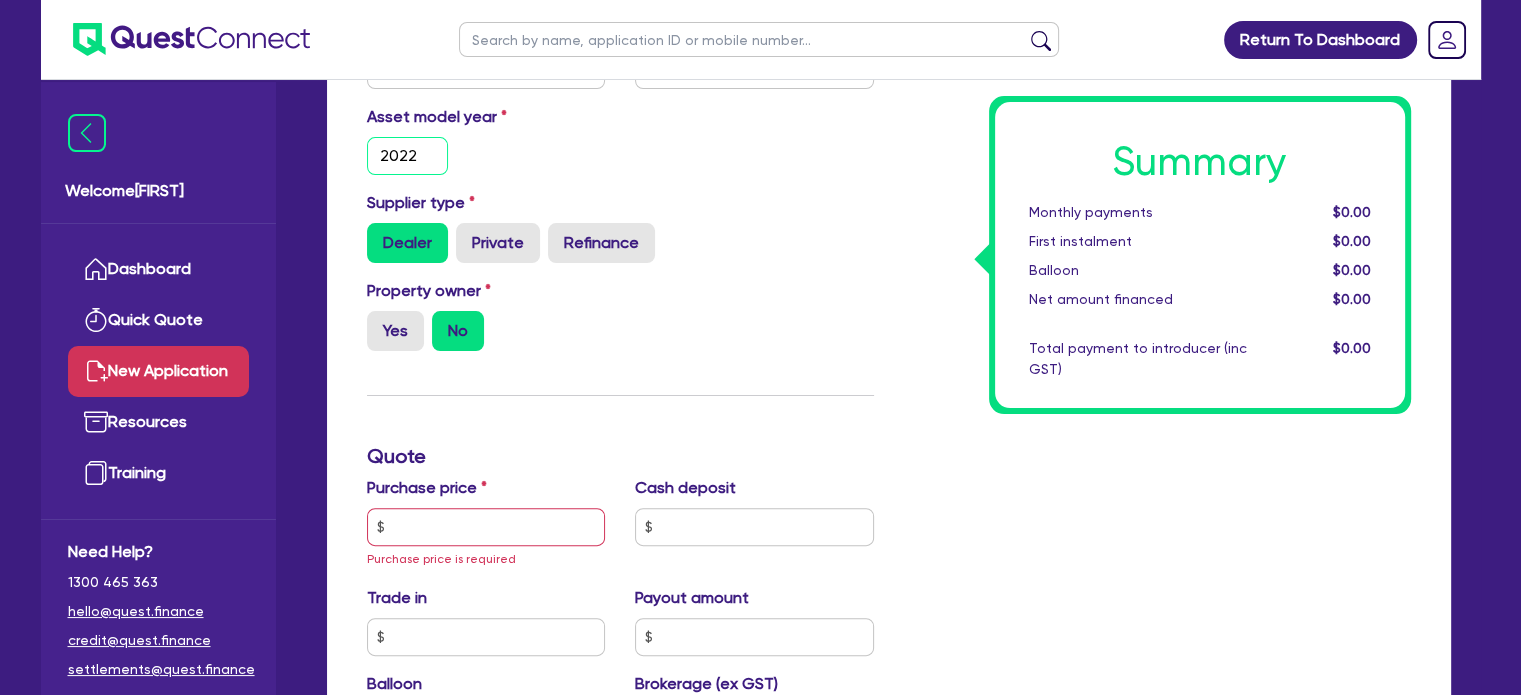 scroll, scrollTop: 476, scrollLeft: 0, axis: vertical 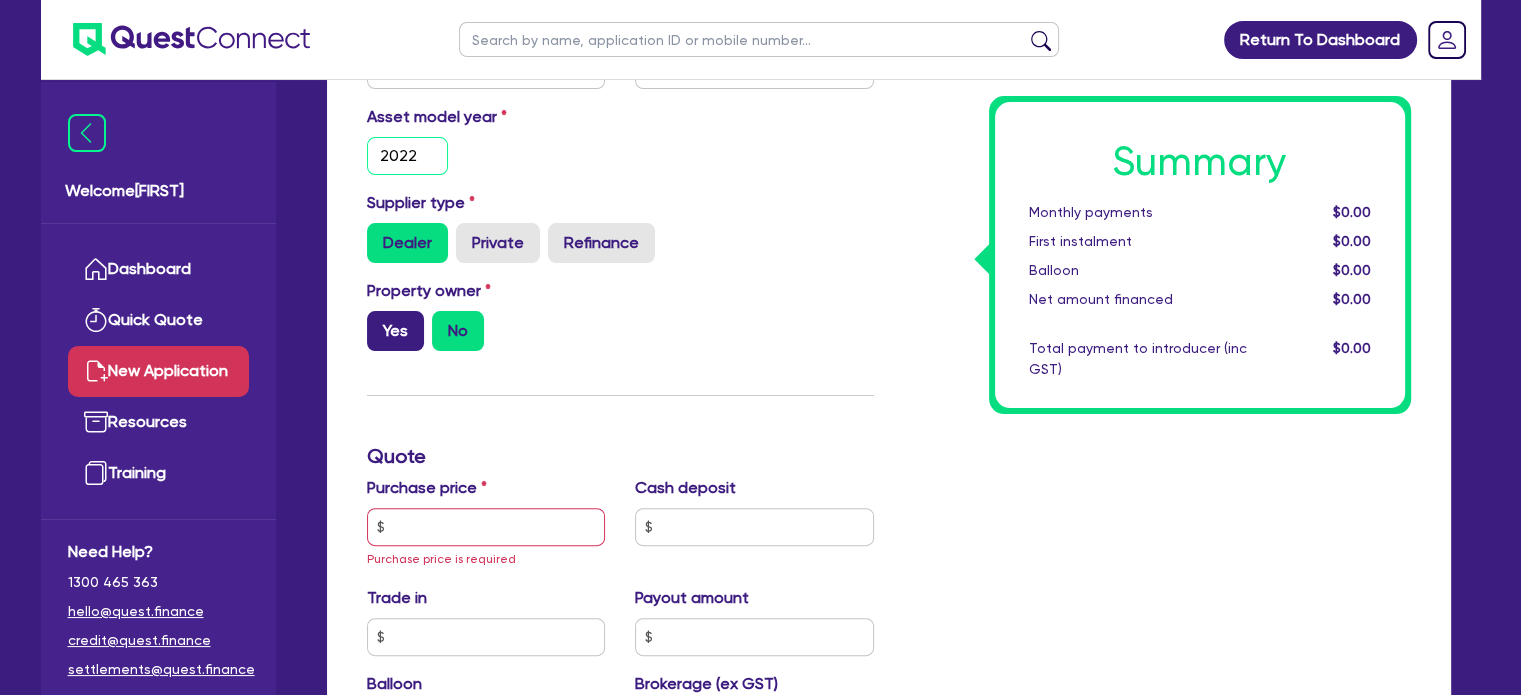 type on "2022" 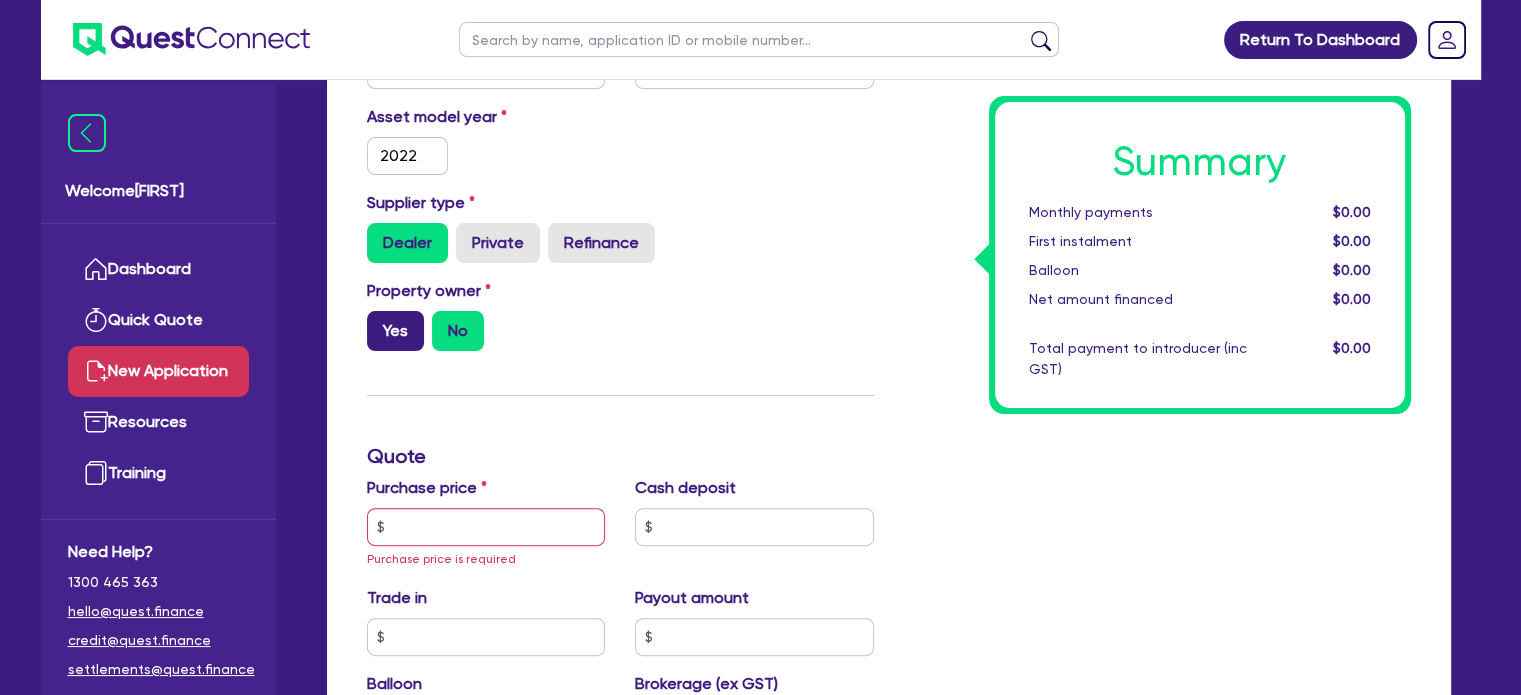 click on "Yes" at bounding box center [395, 331] 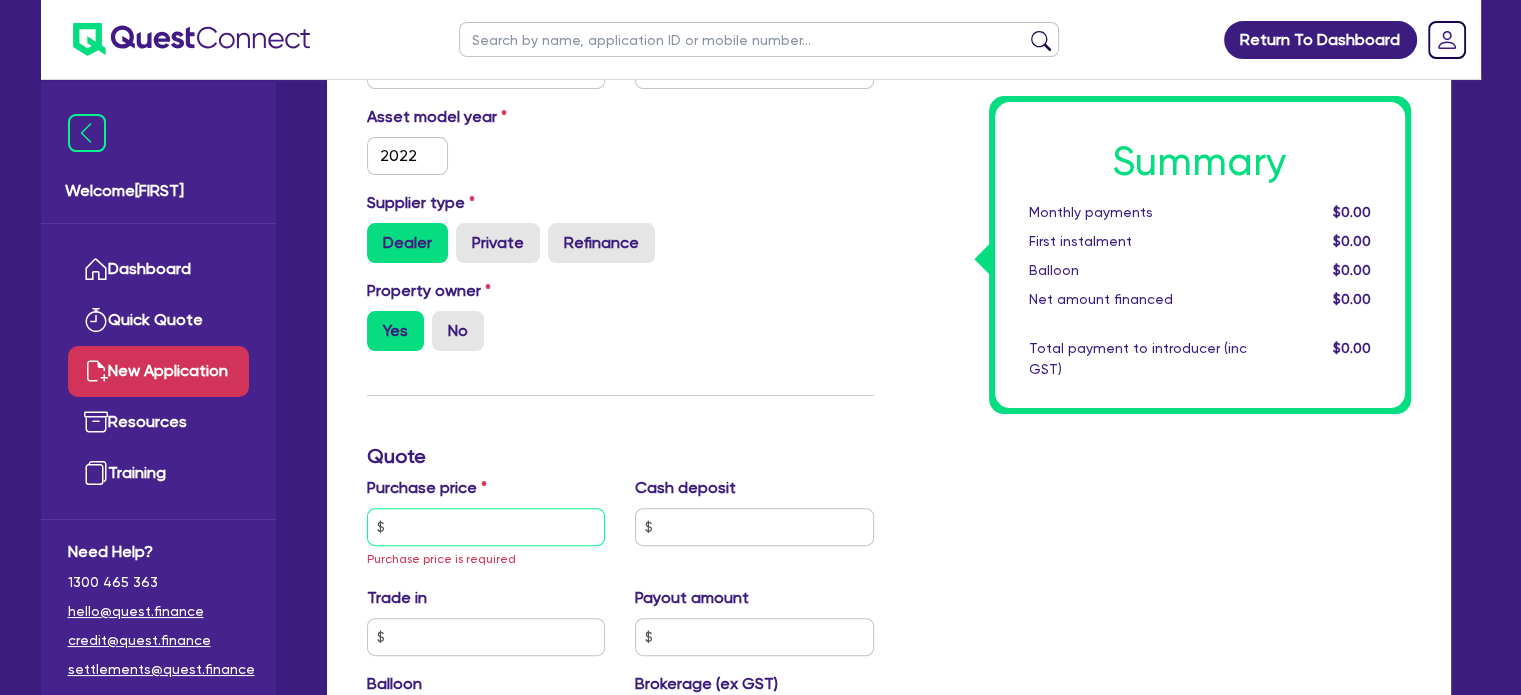 click at bounding box center (486, 527) 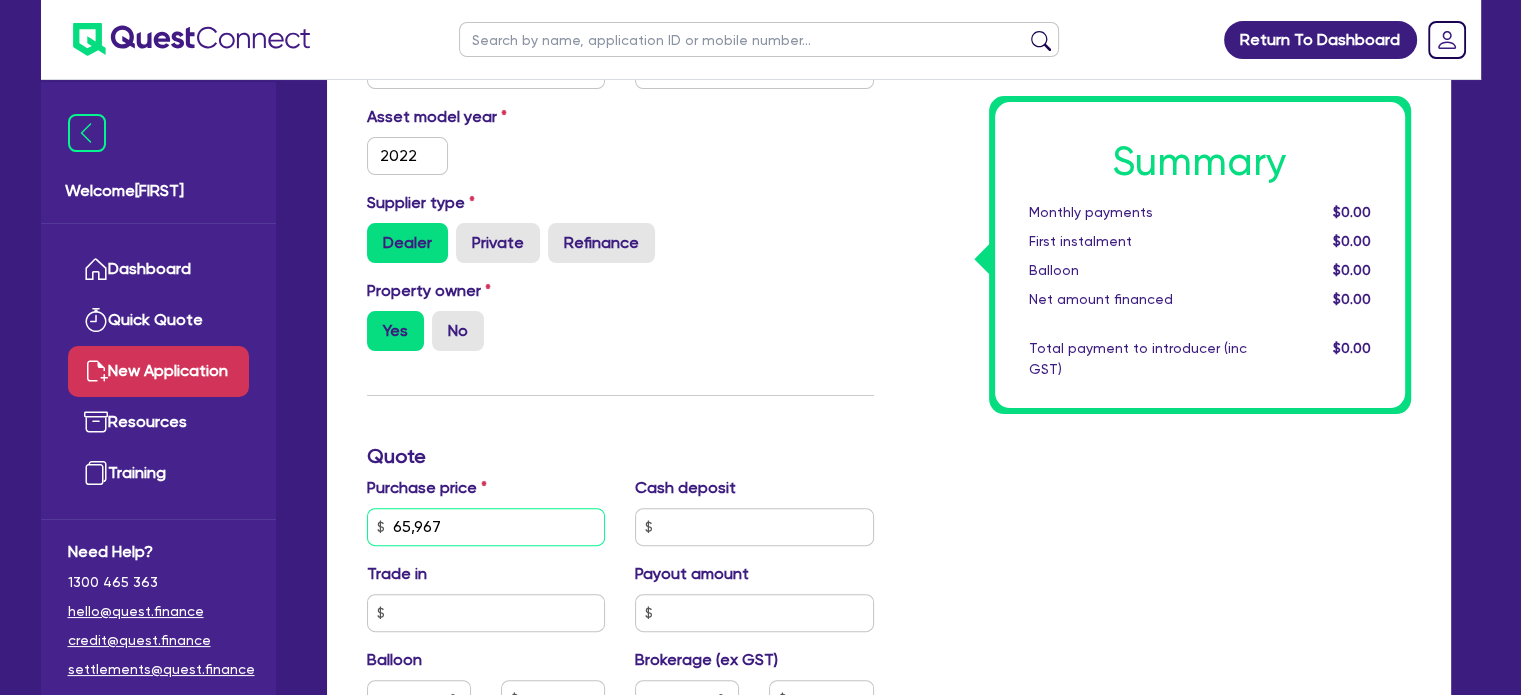 type on "65,967" 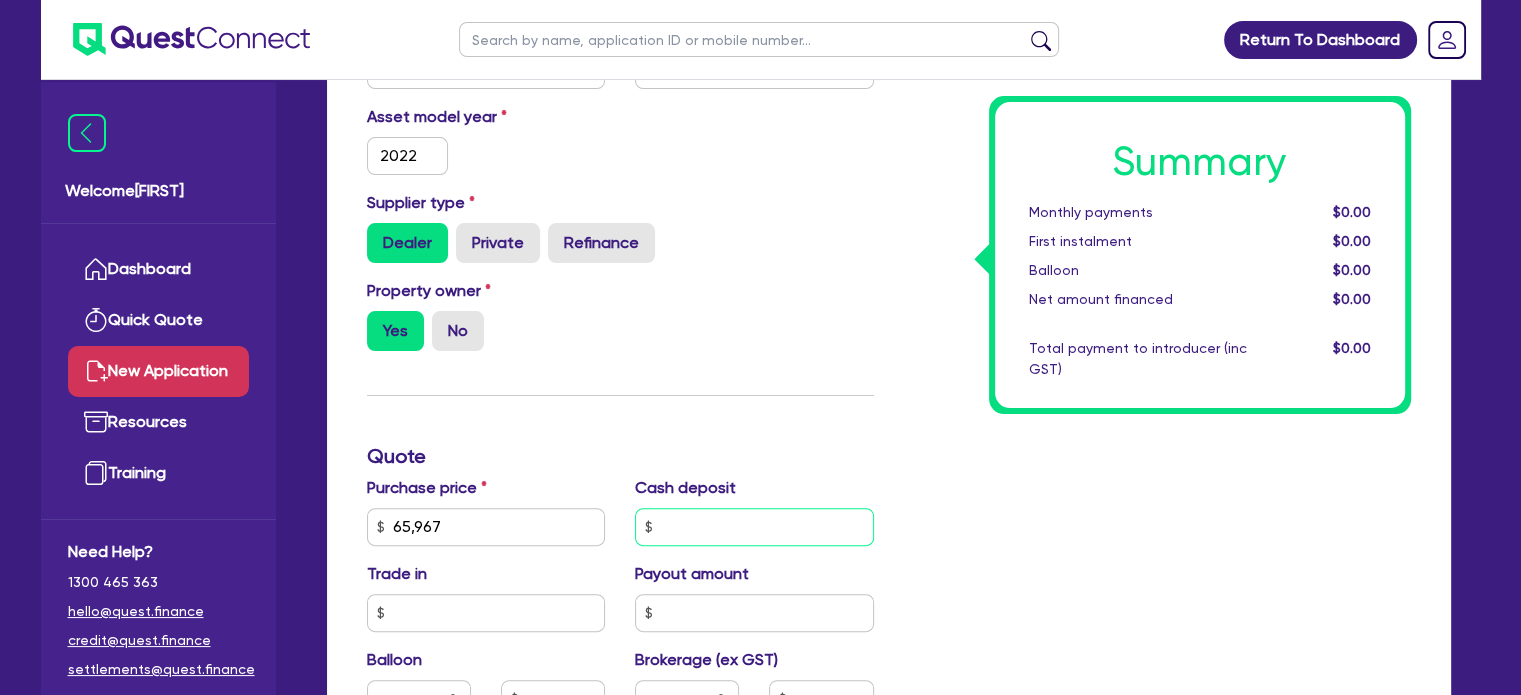 click at bounding box center (754, 527) 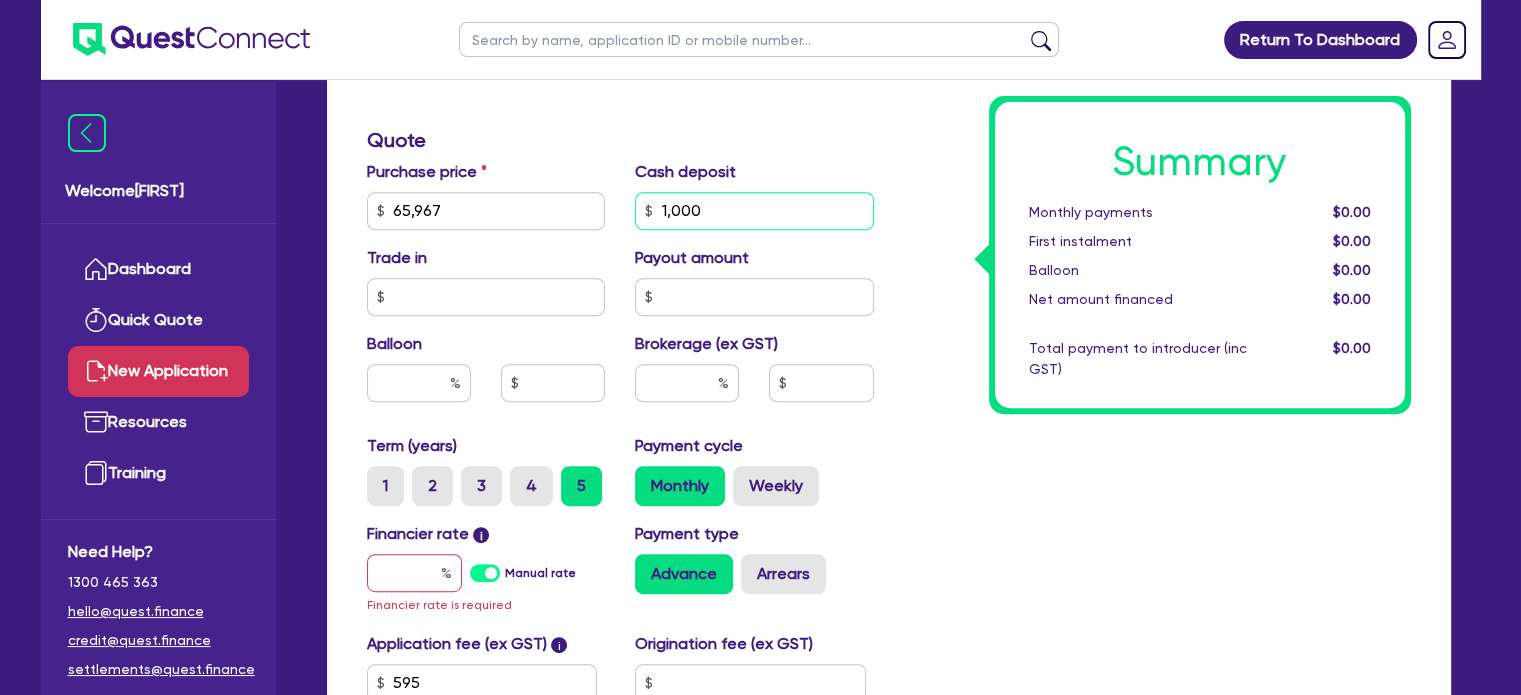 scroll, scrollTop: 792, scrollLeft: 0, axis: vertical 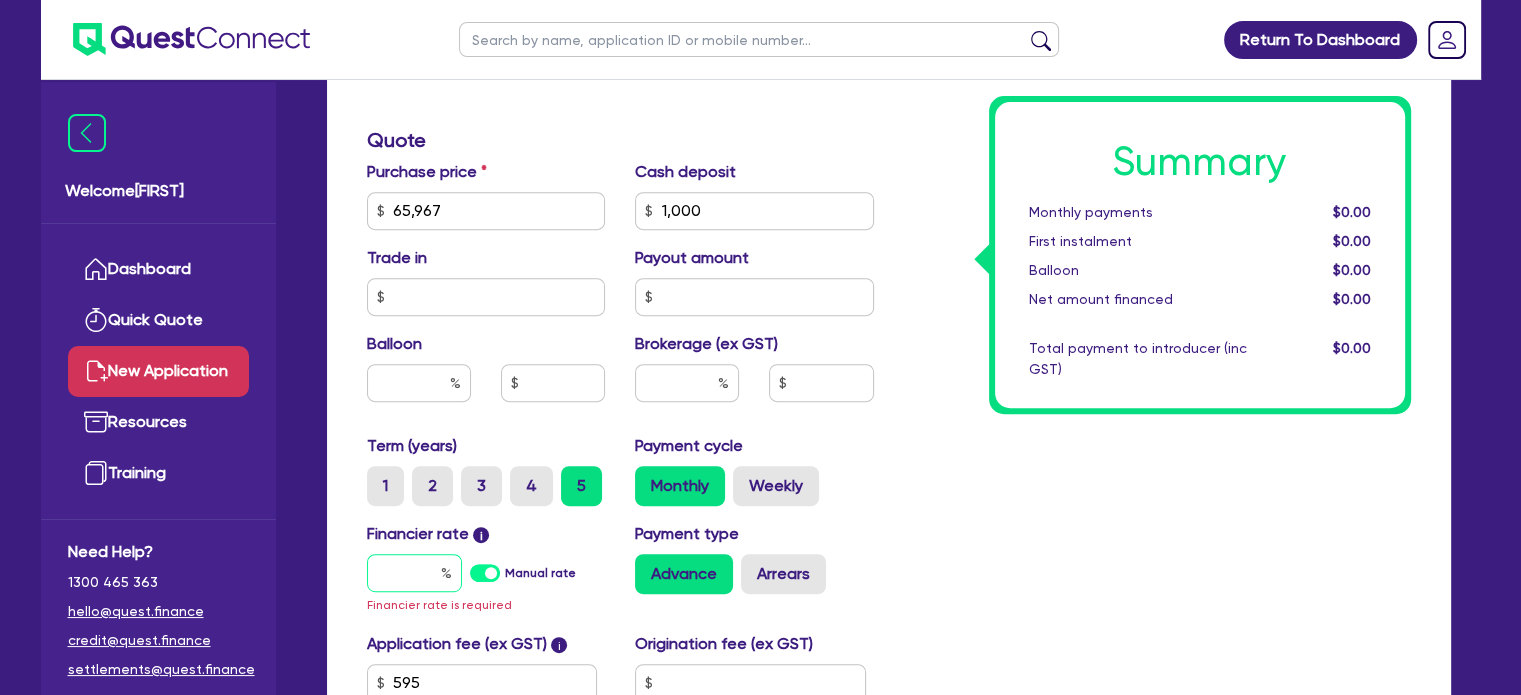 click at bounding box center (414, 573) 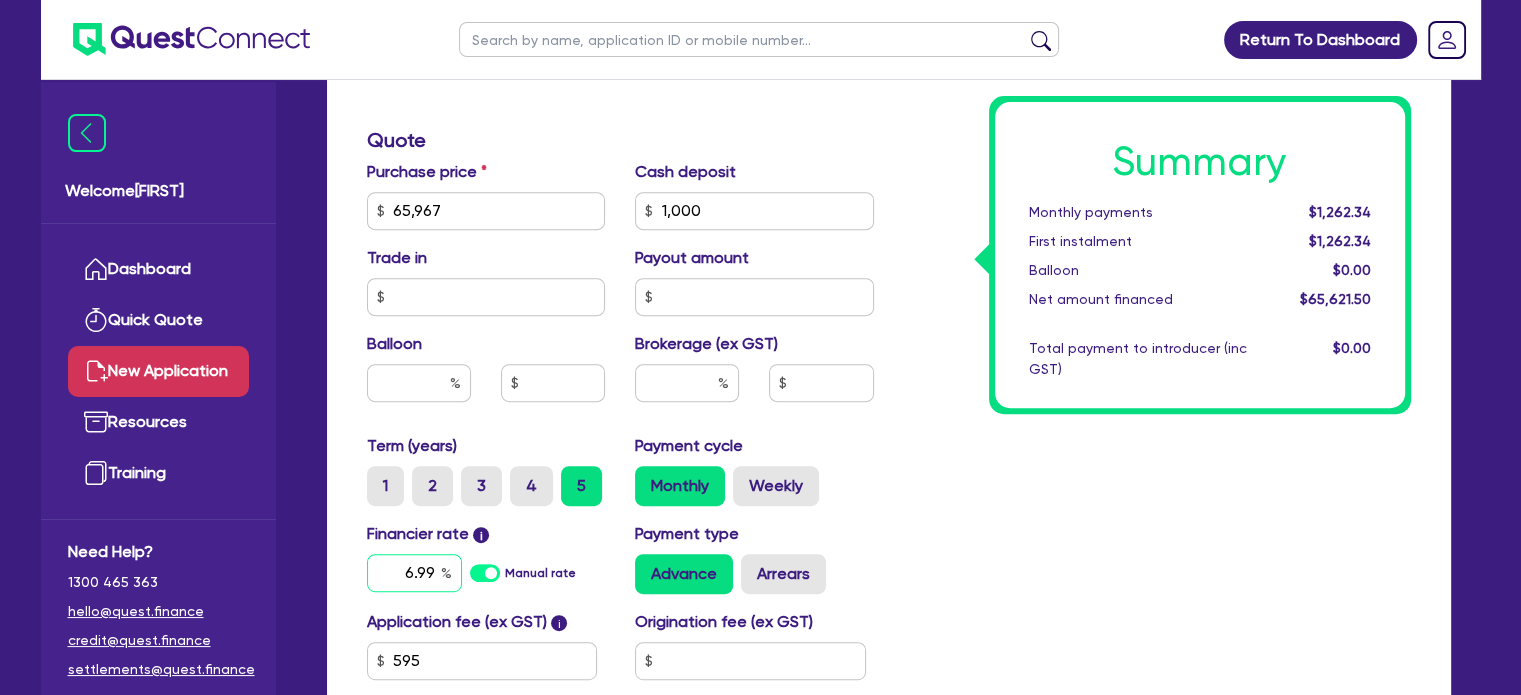 type on "6.99" 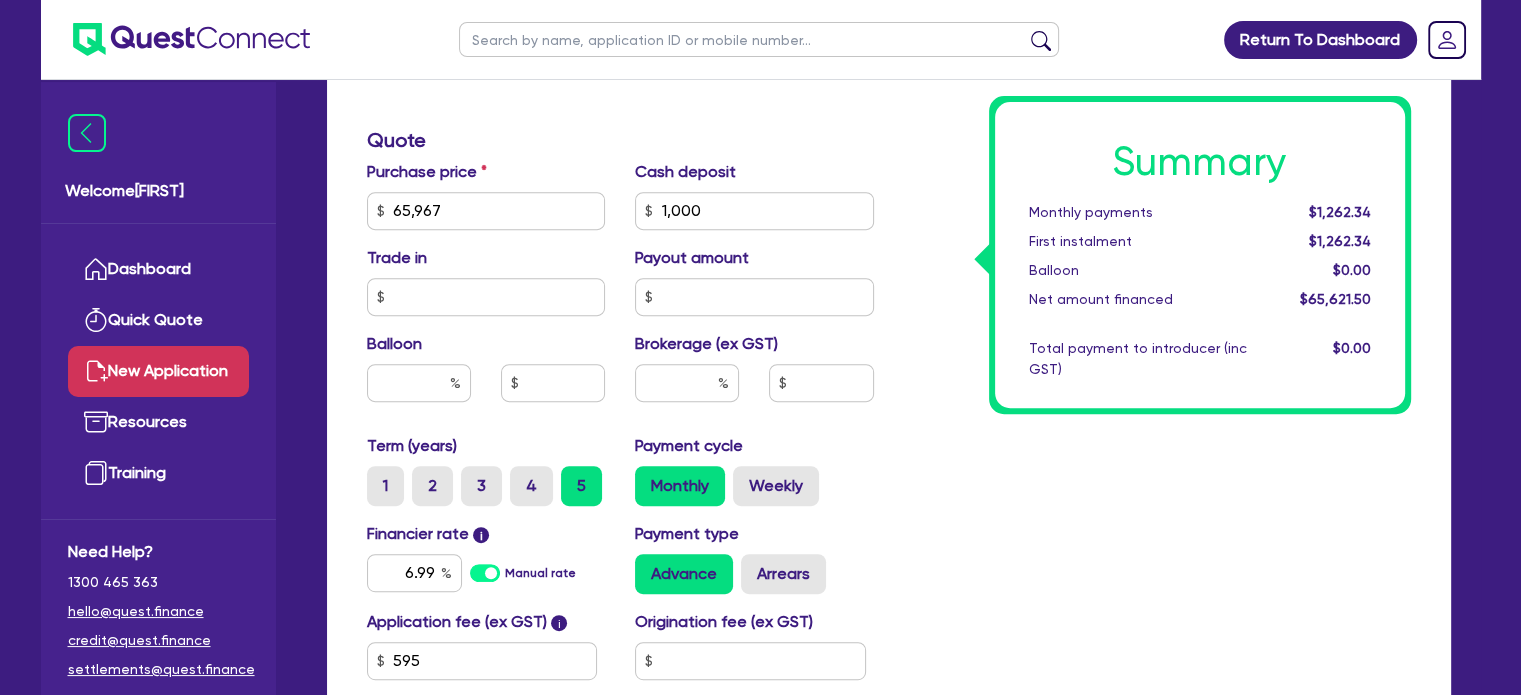 click on "Payment type Advance Arrears" at bounding box center (821, 383) 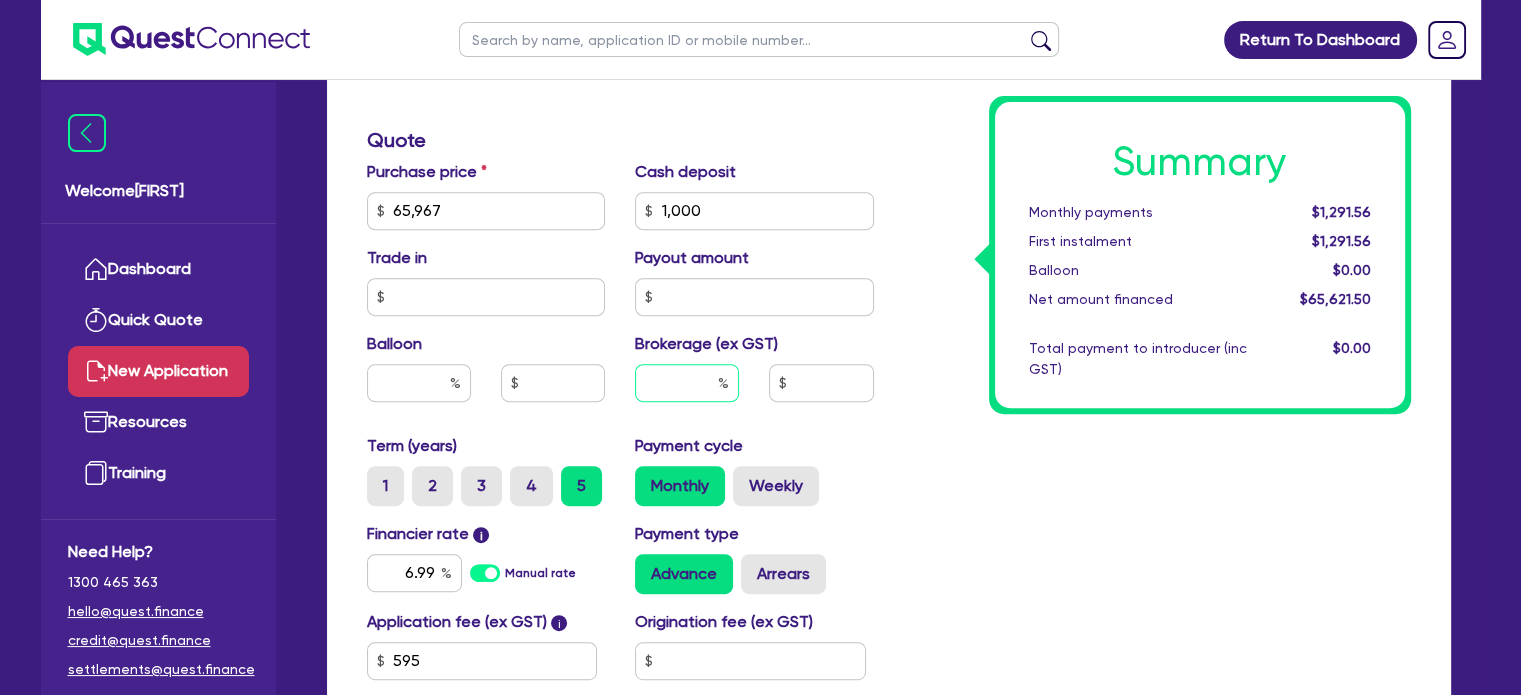 click at bounding box center (687, 383) 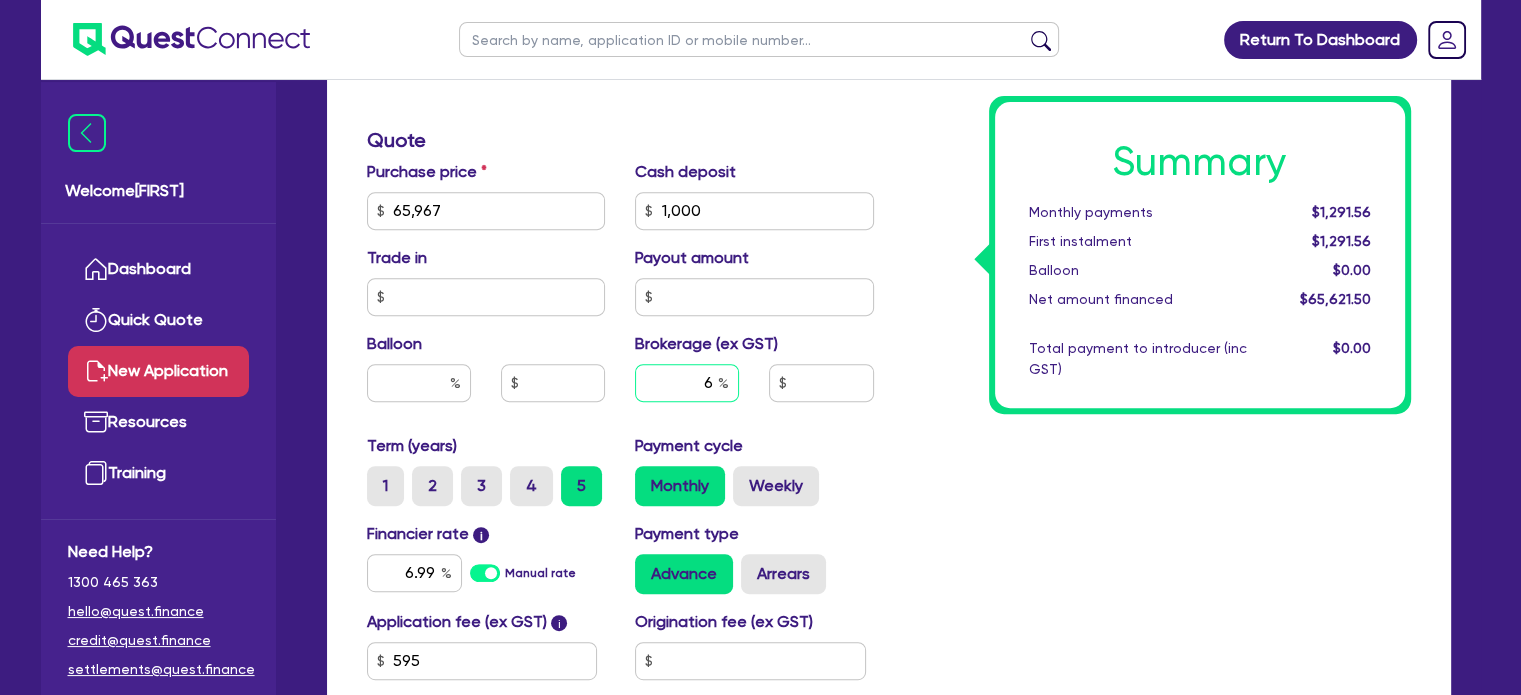 type on "6" 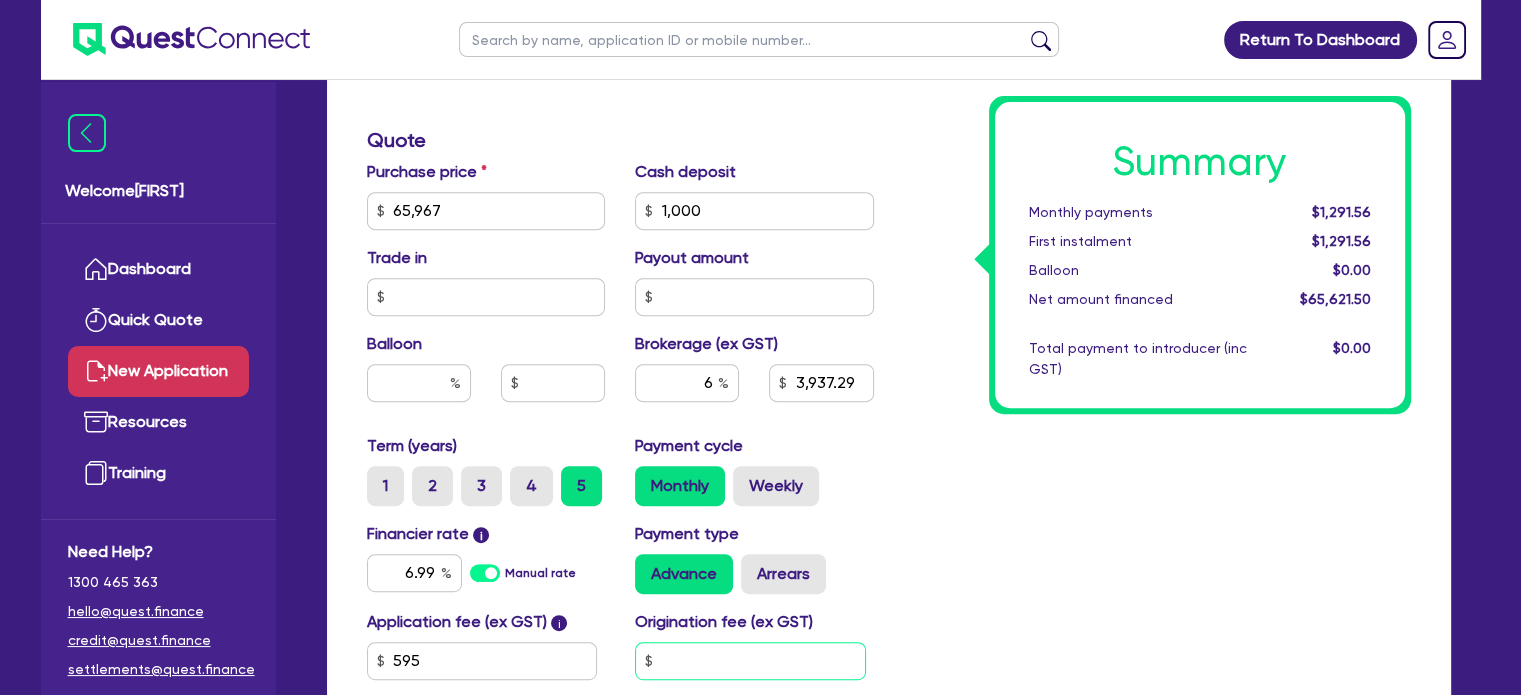click at bounding box center (750, 661) 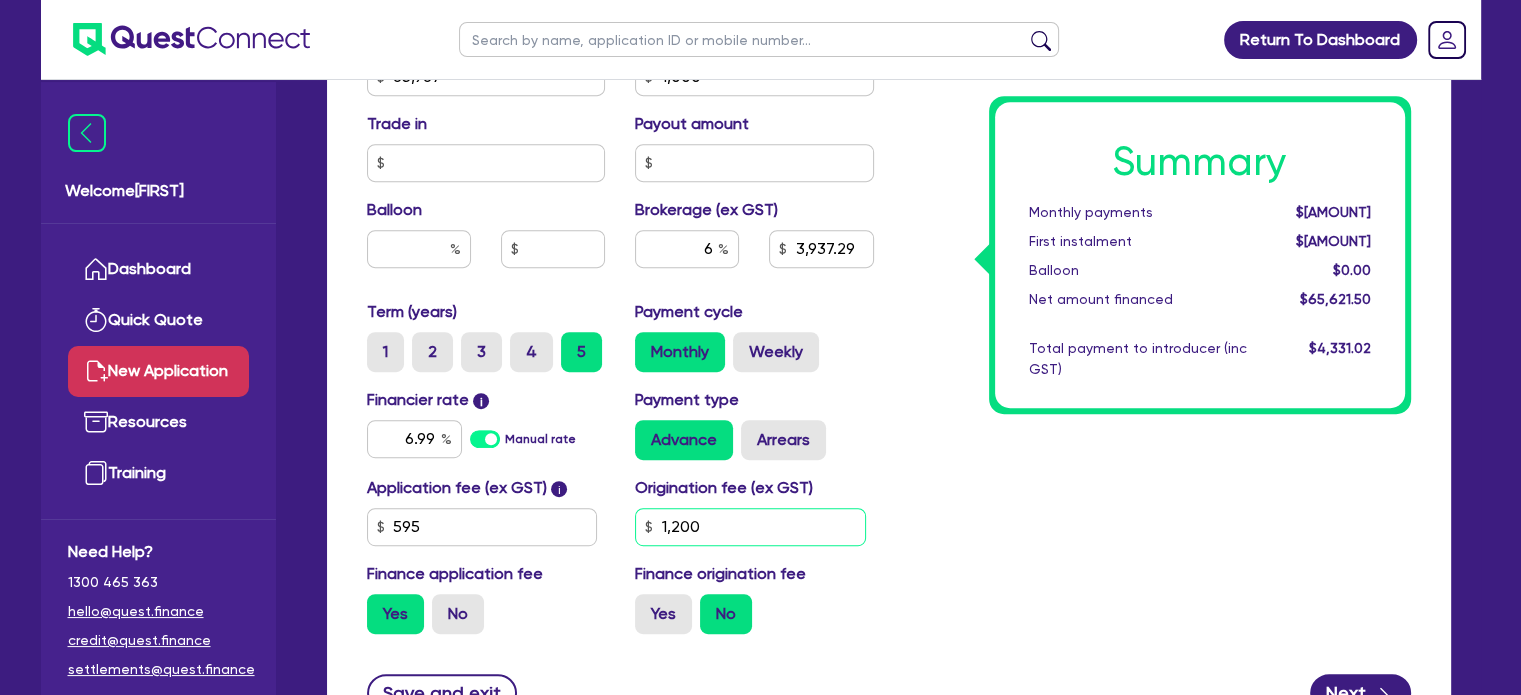 scroll, scrollTop: 927, scrollLeft: 0, axis: vertical 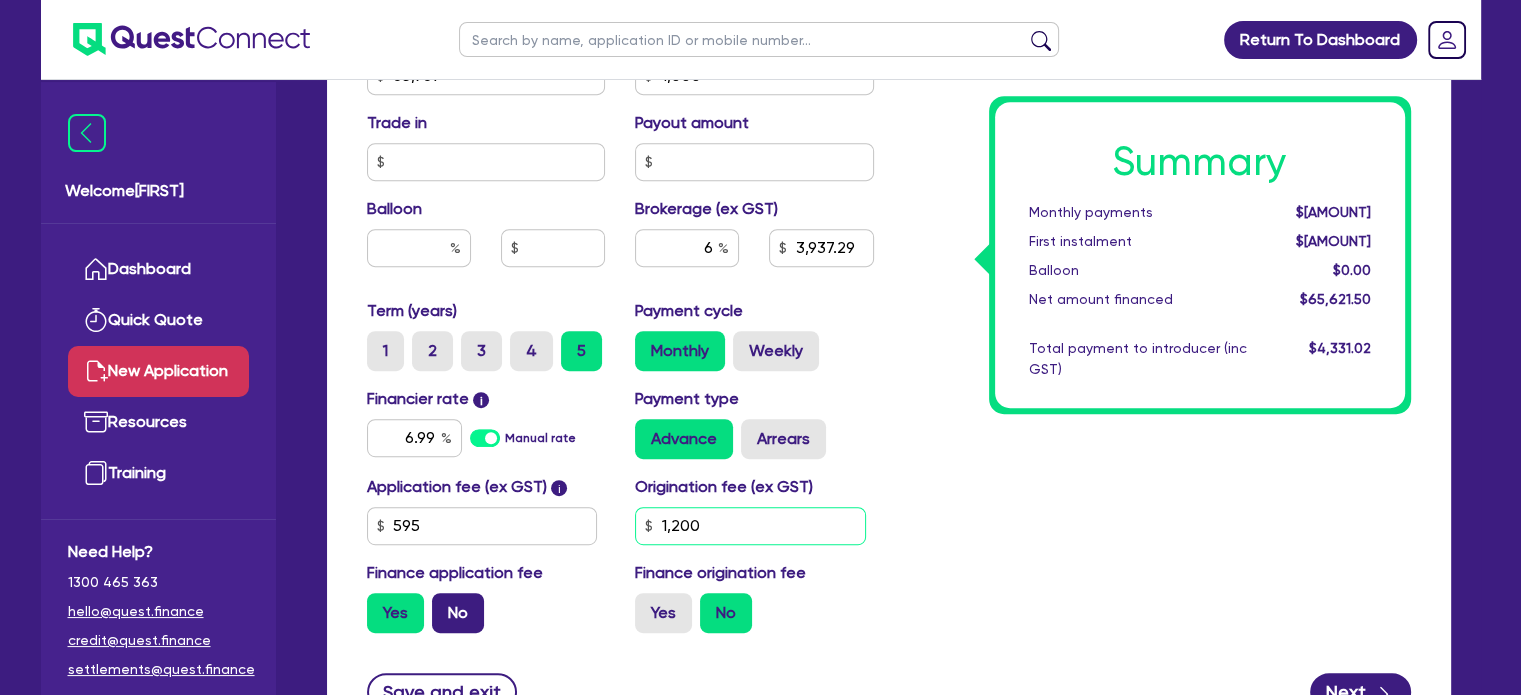 type on "1,200" 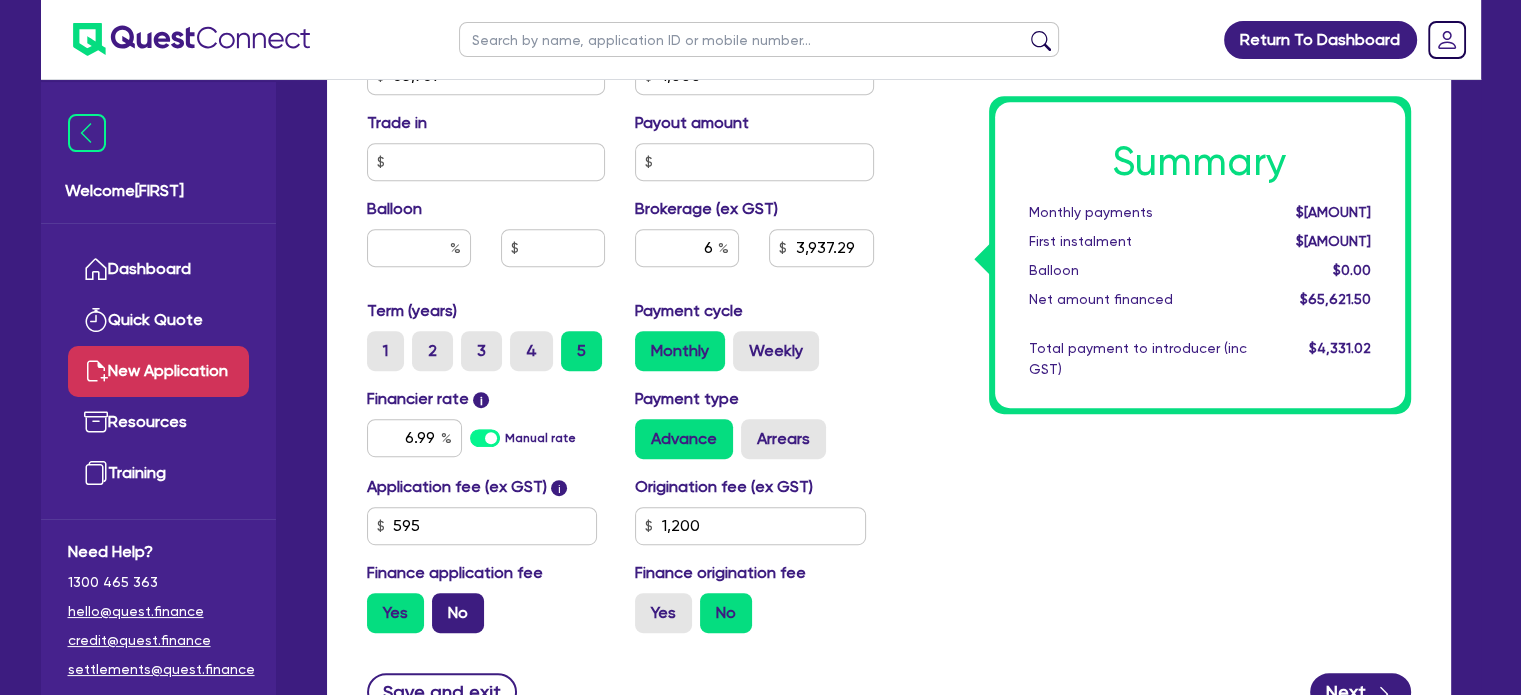 click on "No" at bounding box center (458, 613) 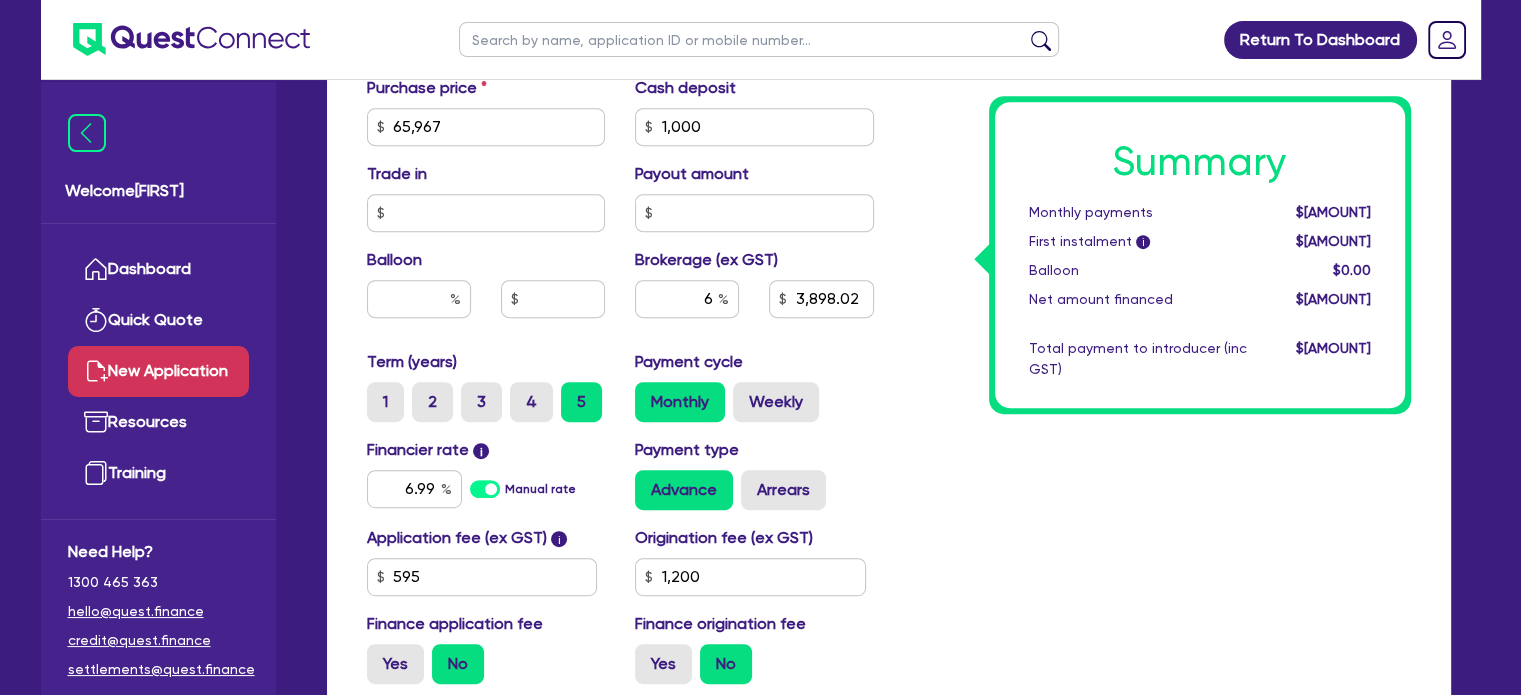 scroll, scrollTop: 876, scrollLeft: 0, axis: vertical 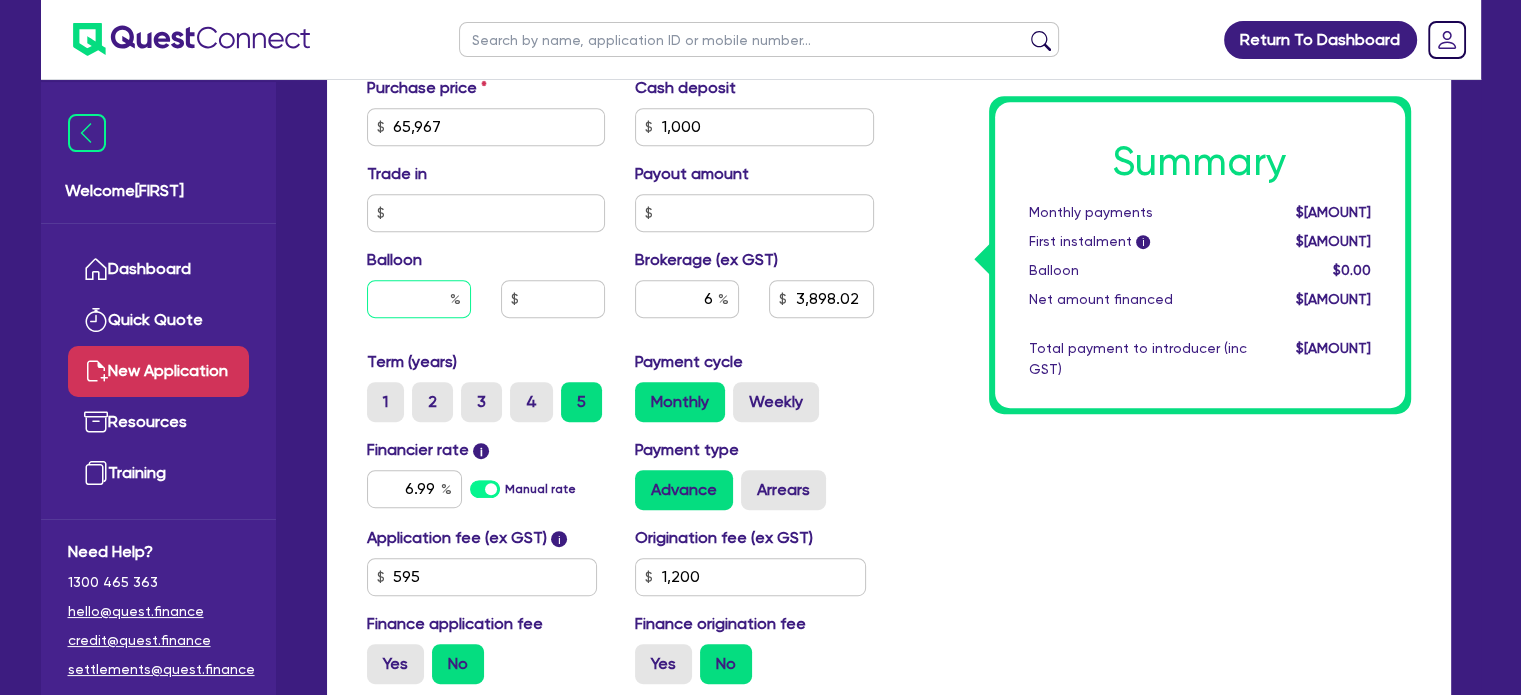 click at bounding box center (419, 299) 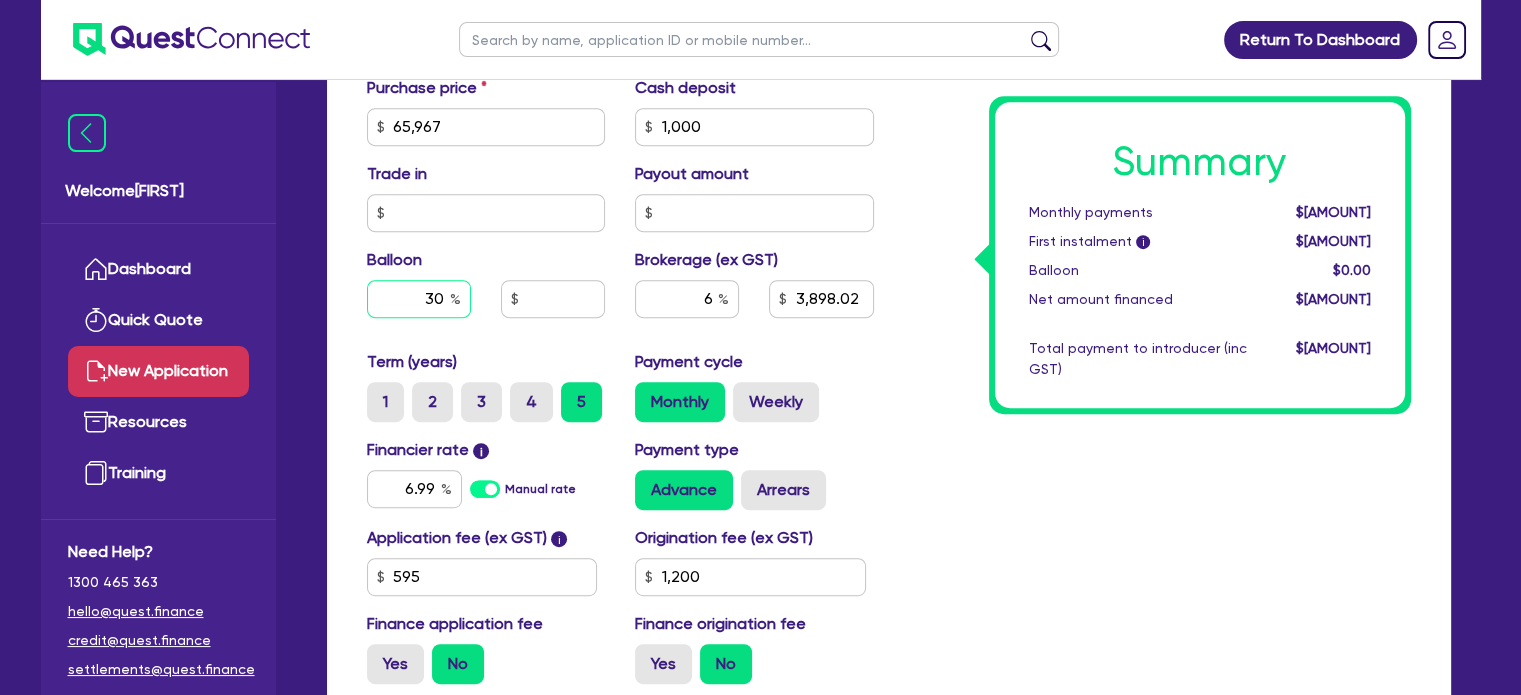 type on "30" 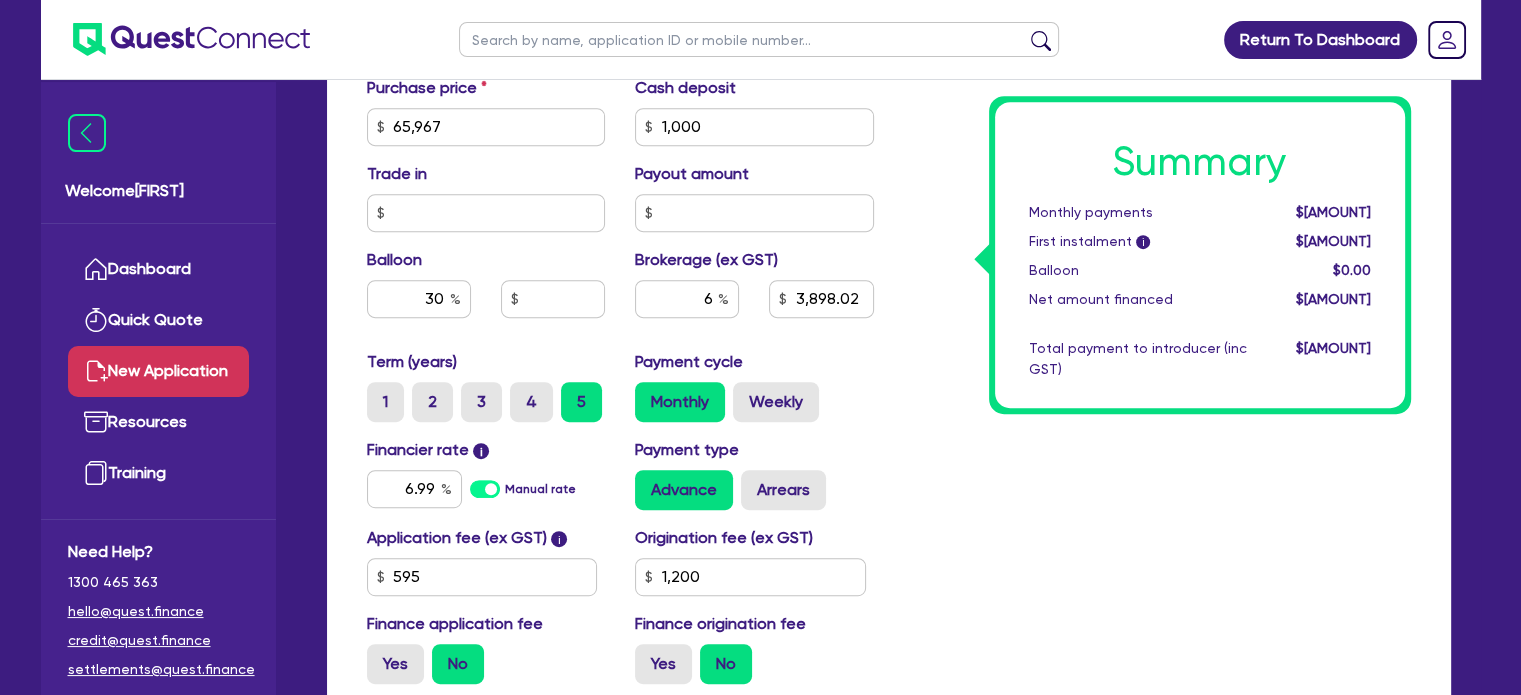 click on "Summary Monthly   payments $[AMOUNT] First instalment i $[AMOUNT] Balloon $[AMOUNT] Net amount financed $[AMOUNT] Total payment to introducer (inc GST) $[AMOUNT]" at bounding box center (1157, 115) 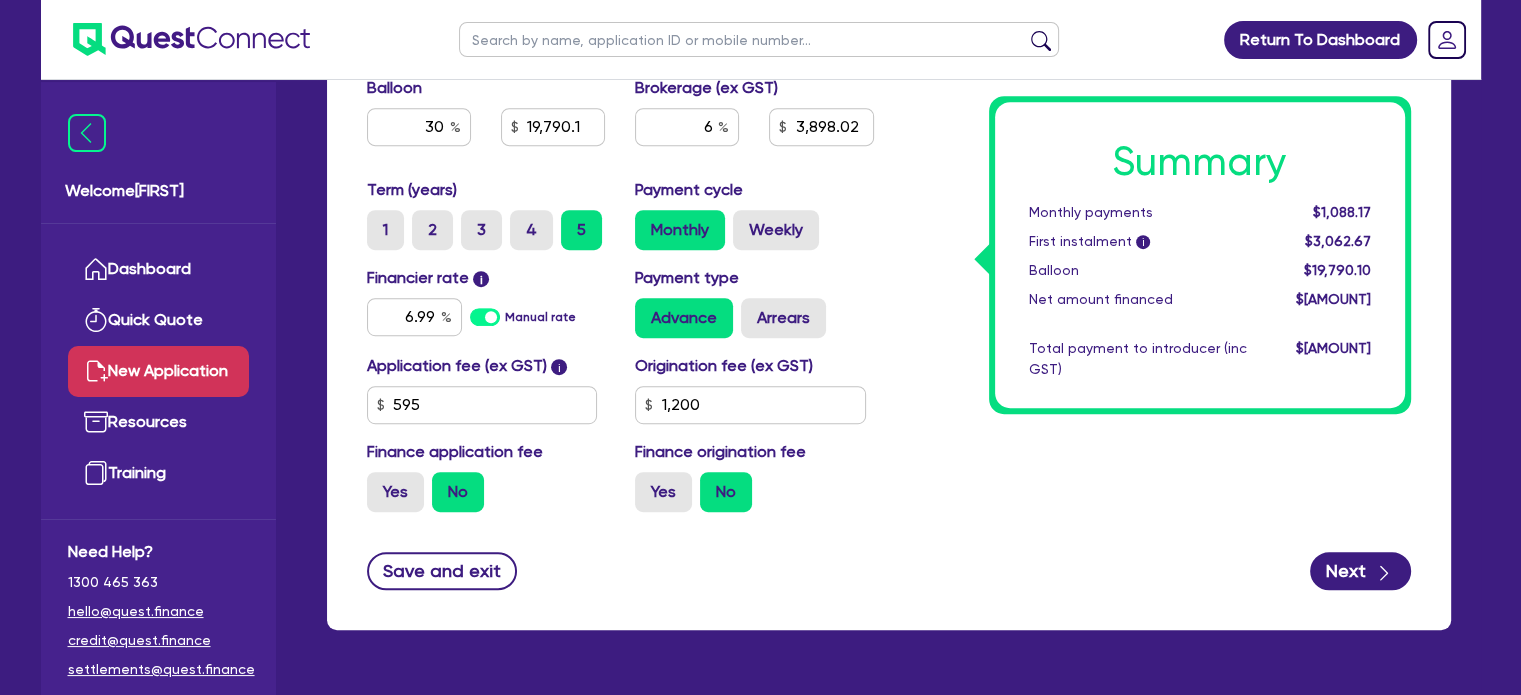 scroll, scrollTop: 1048, scrollLeft: 0, axis: vertical 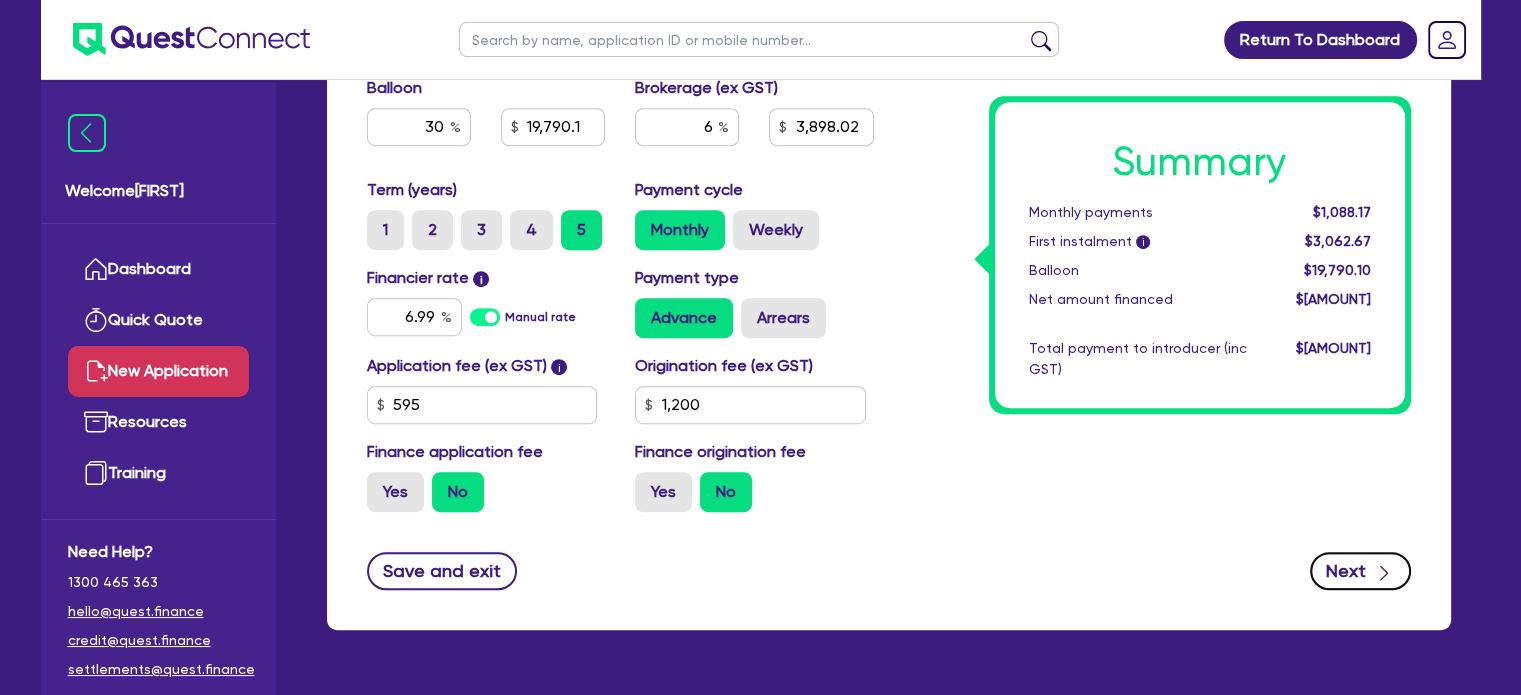 click on "Next" at bounding box center (1360, 571) 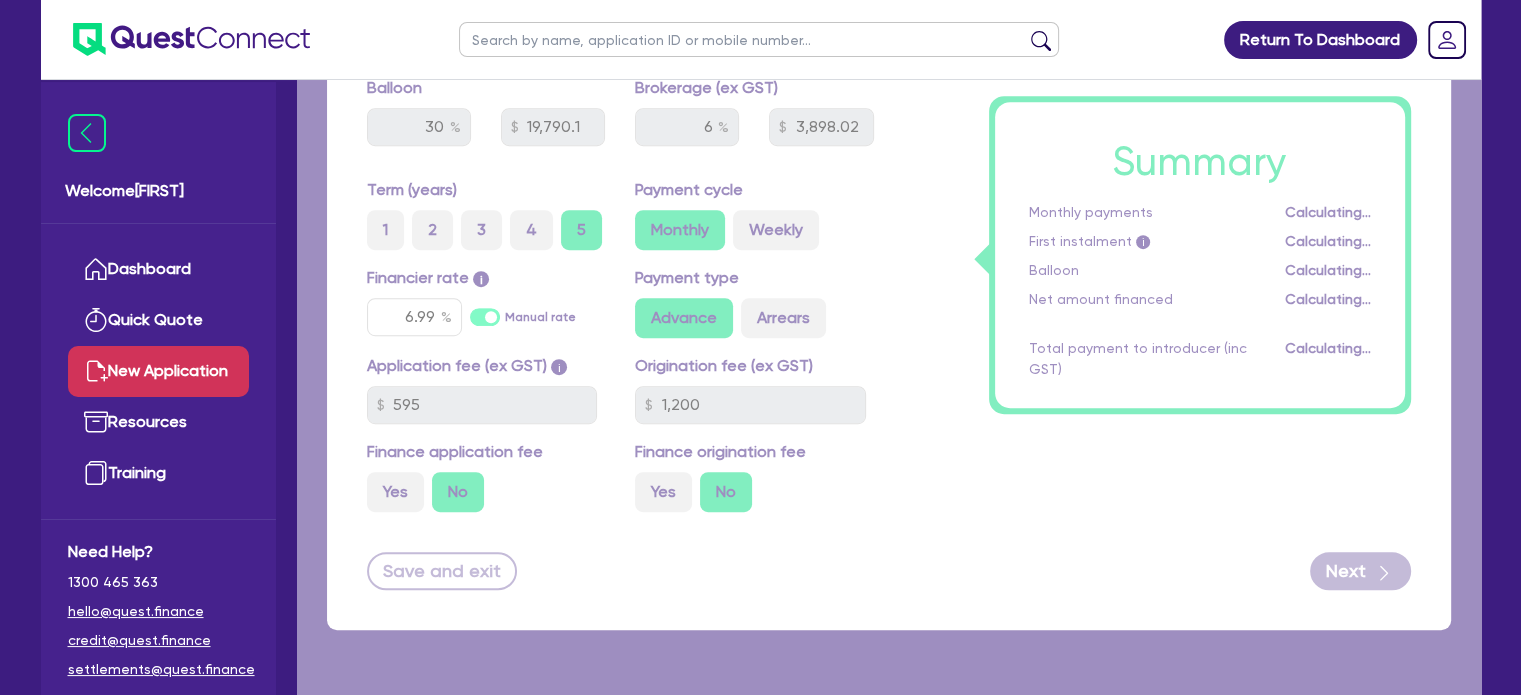 scroll, scrollTop: 0, scrollLeft: 0, axis: both 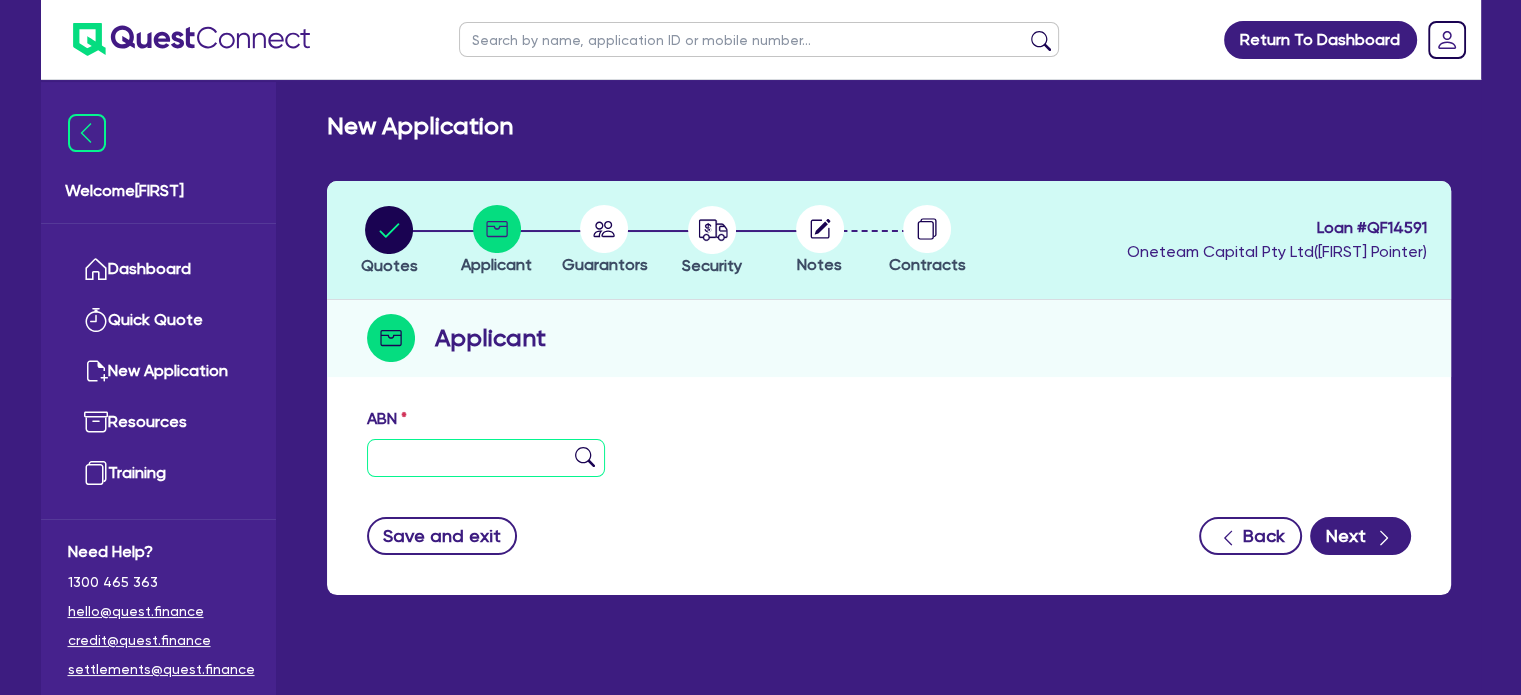 click at bounding box center [486, 458] 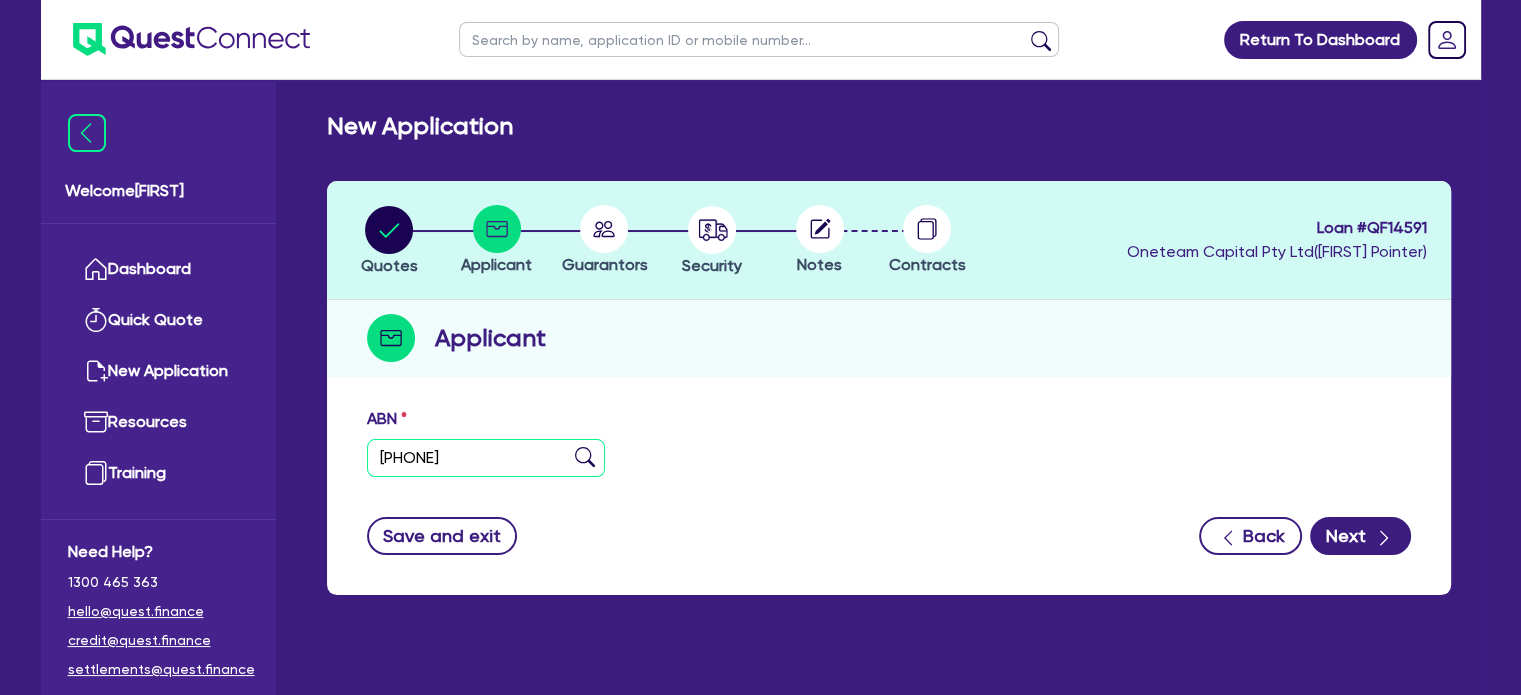type on "[PHONE]" 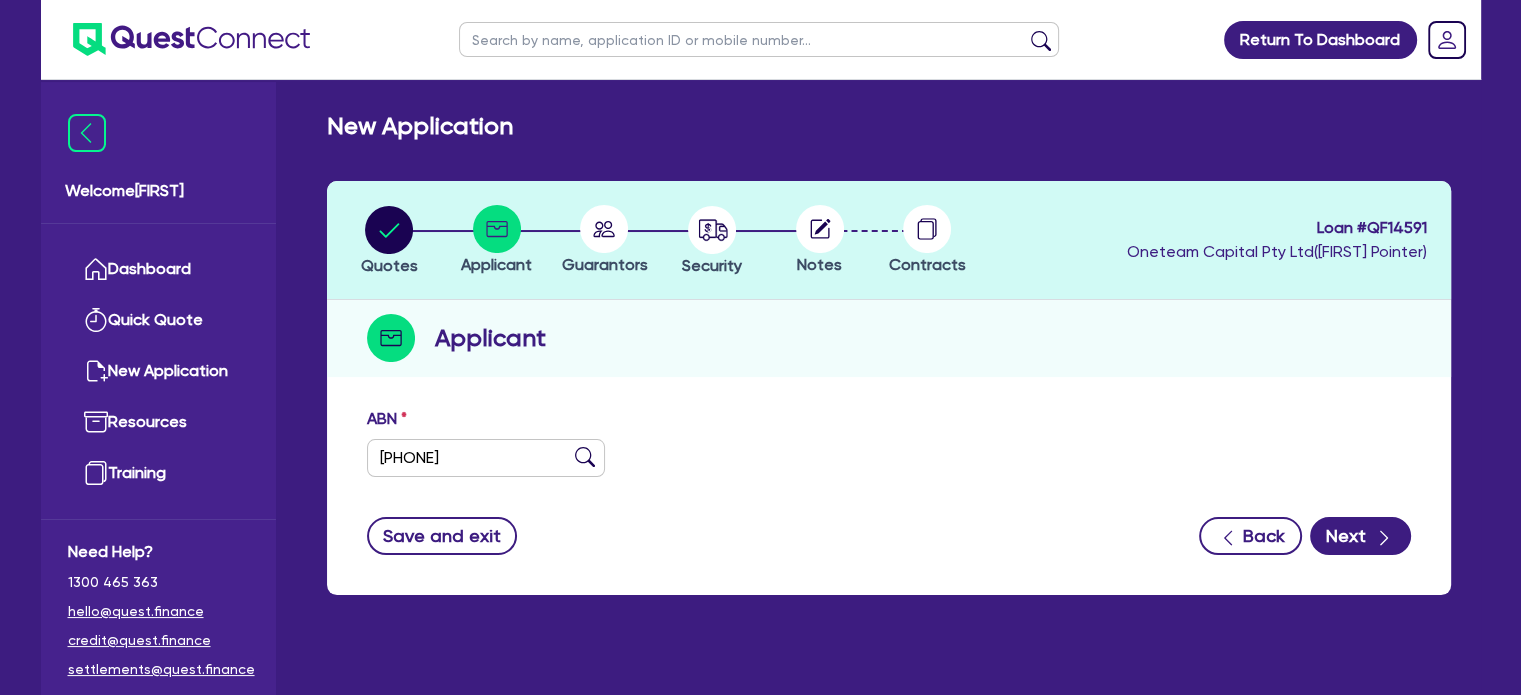 click at bounding box center (585, 457) 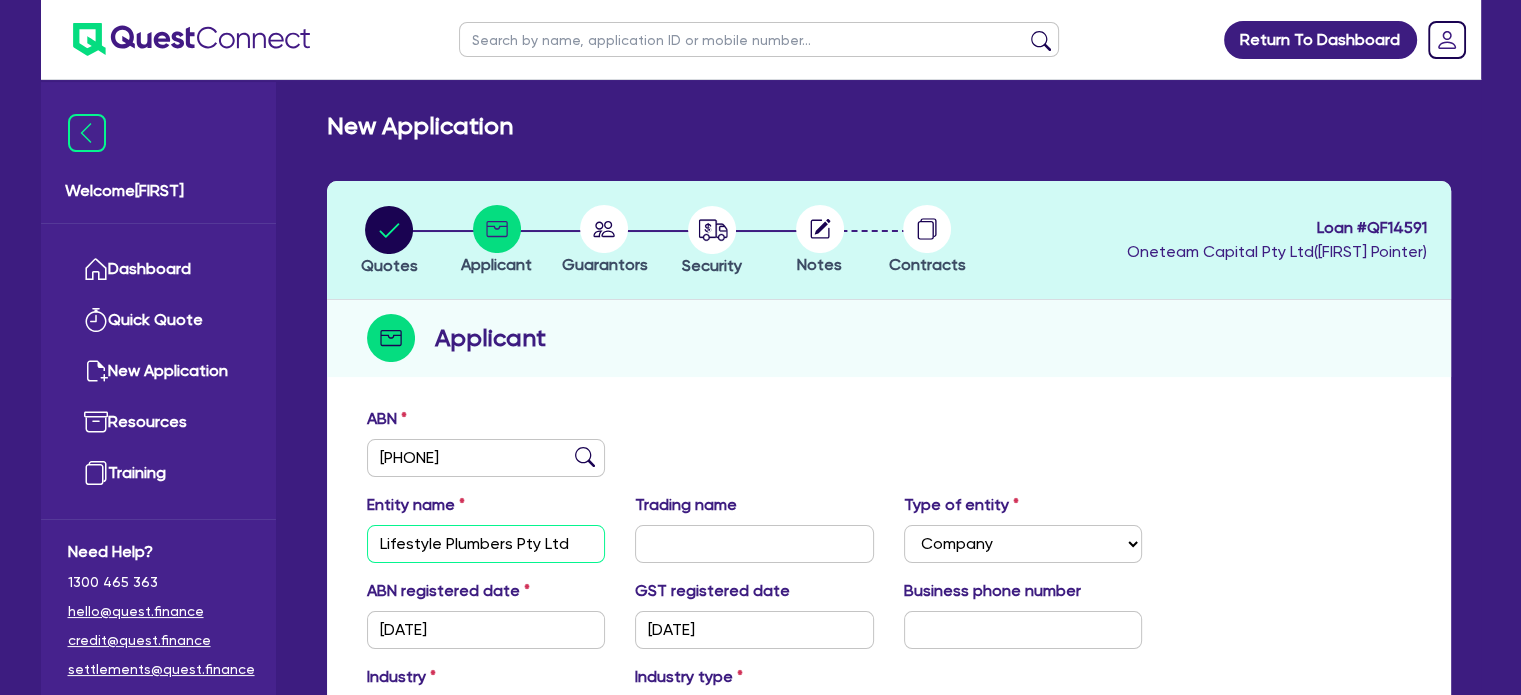 click on "Lifestyle Plumbers Pty Ltd" at bounding box center [486, 544] 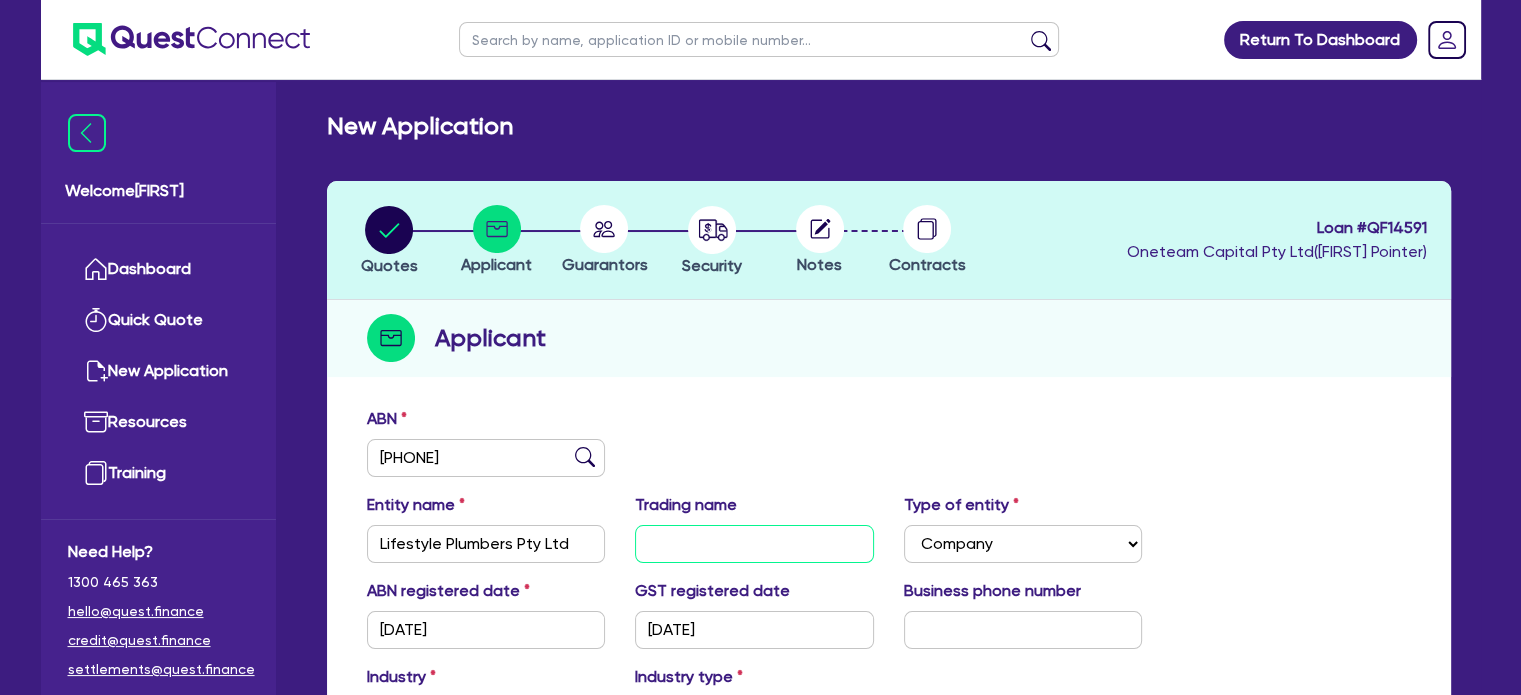 click at bounding box center (754, 544) 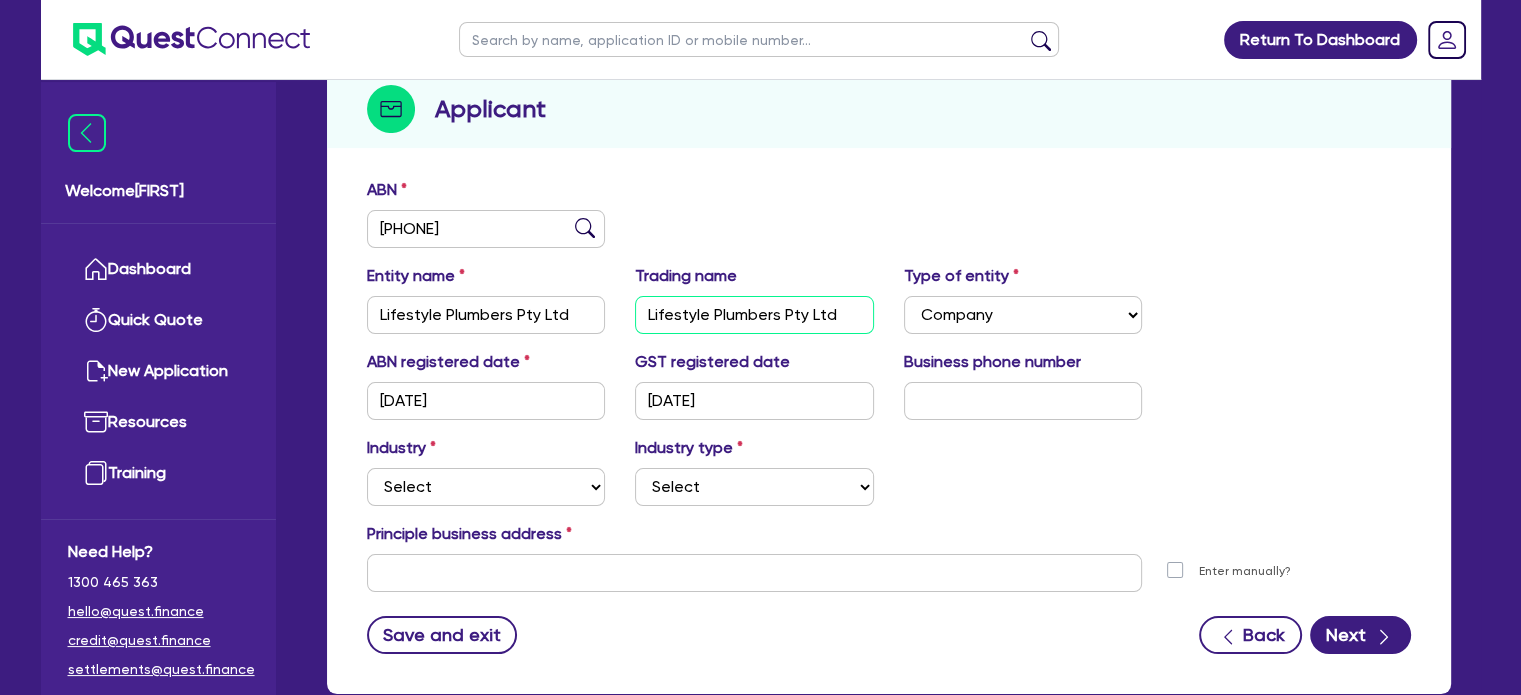 scroll, scrollTop: 228, scrollLeft: 0, axis: vertical 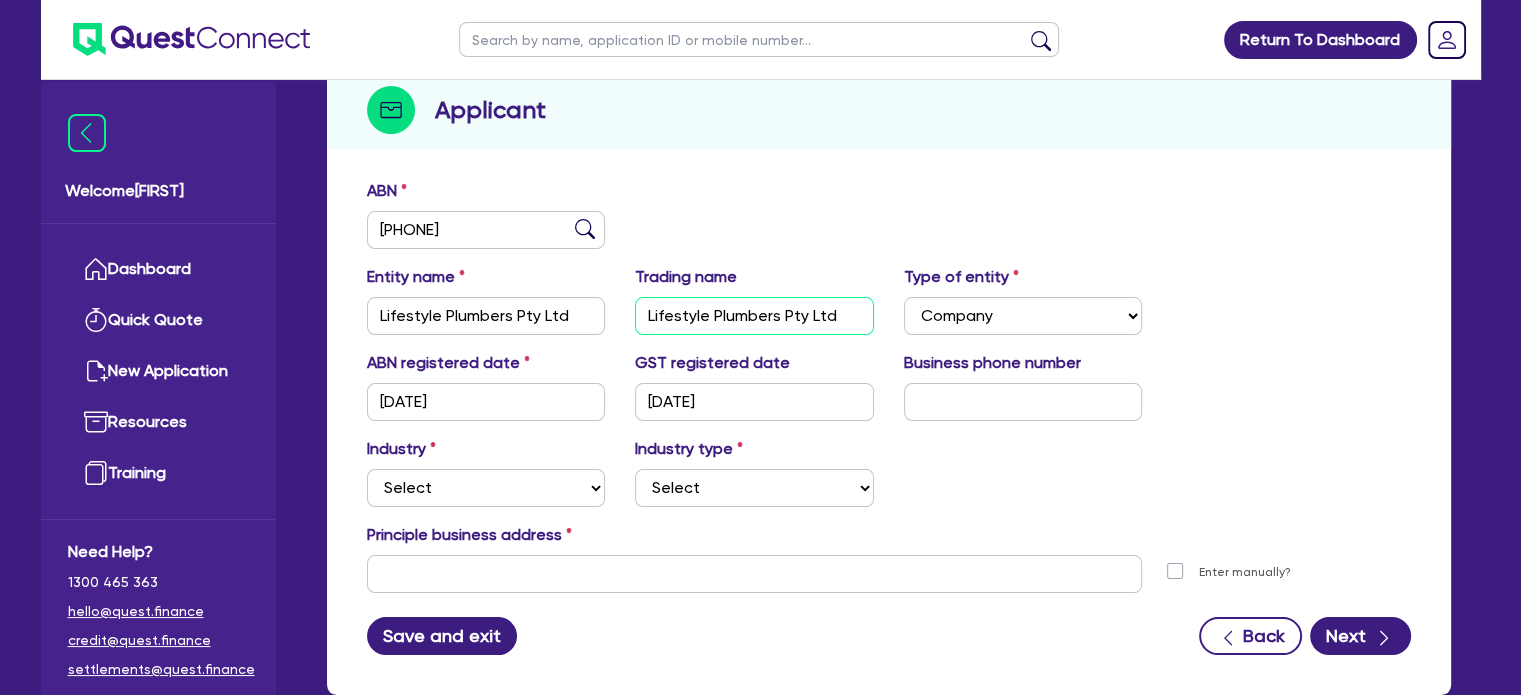 type on "Lifestyle Plumbers Pty Ltd" 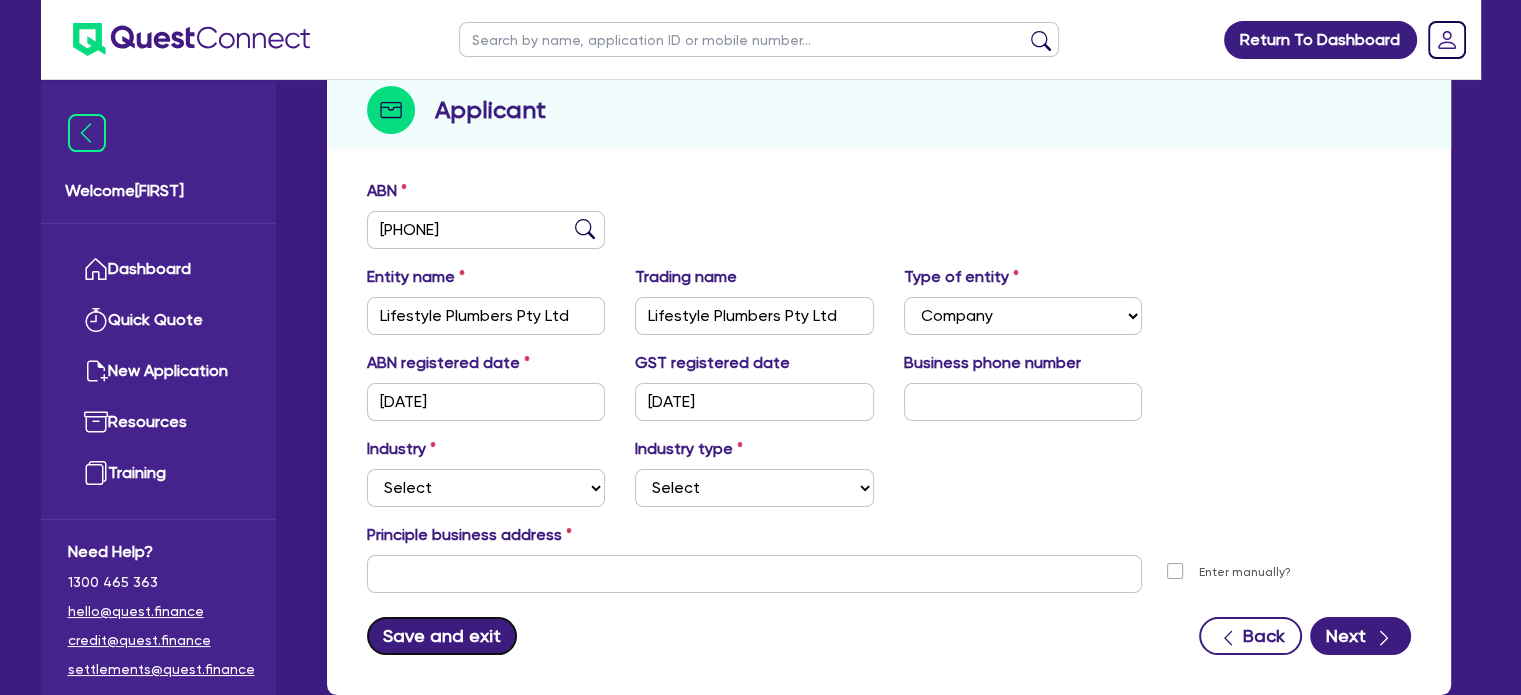 click on "Save and exit" at bounding box center (442, 636) 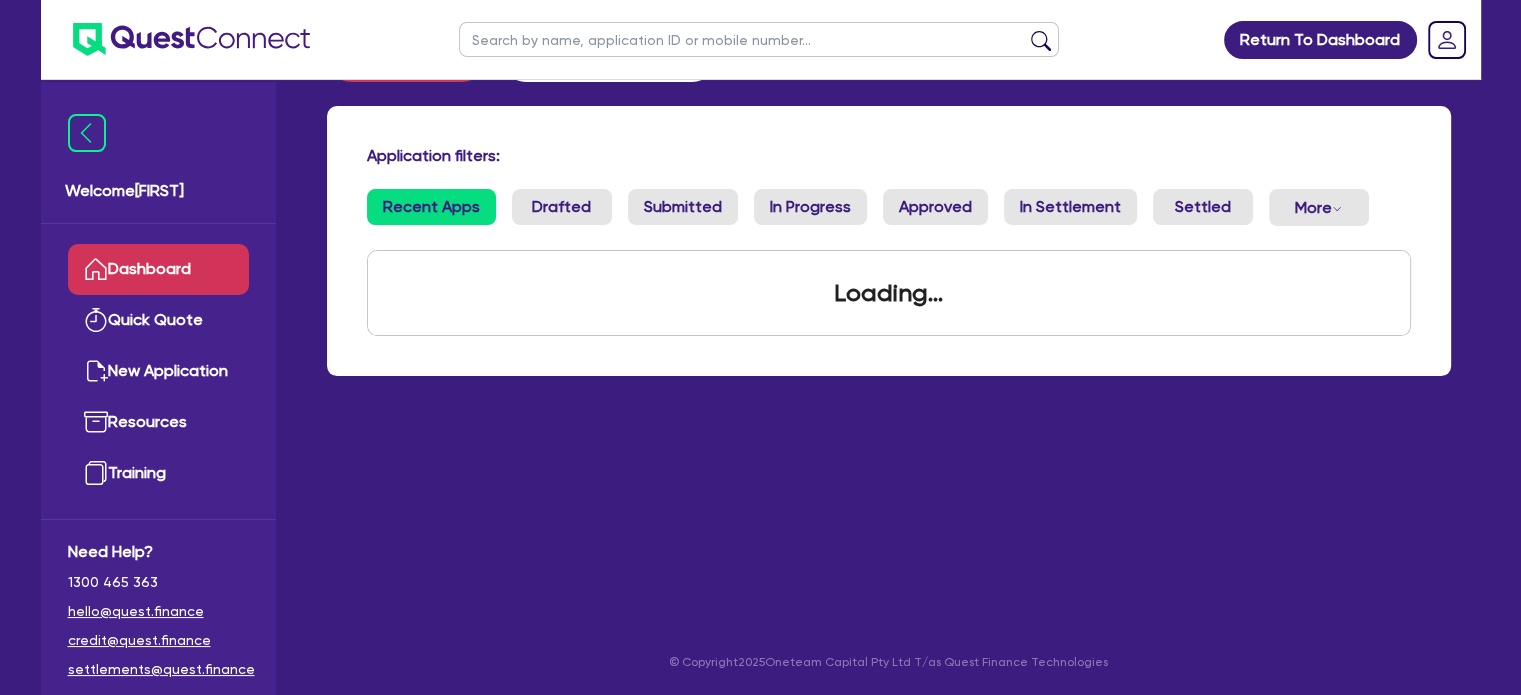 scroll, scrollTop: 0, scrollLeft: 0, axis: both 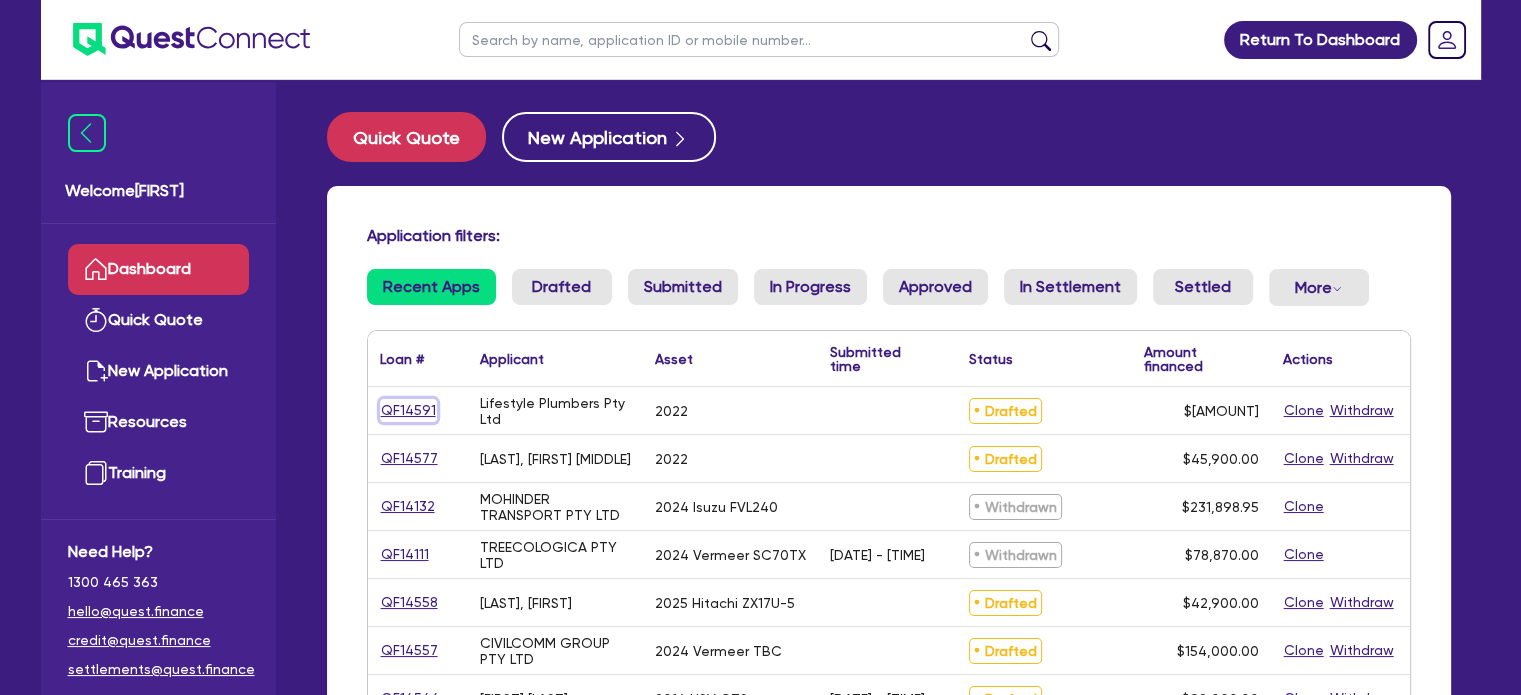 click on "QF14591" at bounding box center (408, 410) 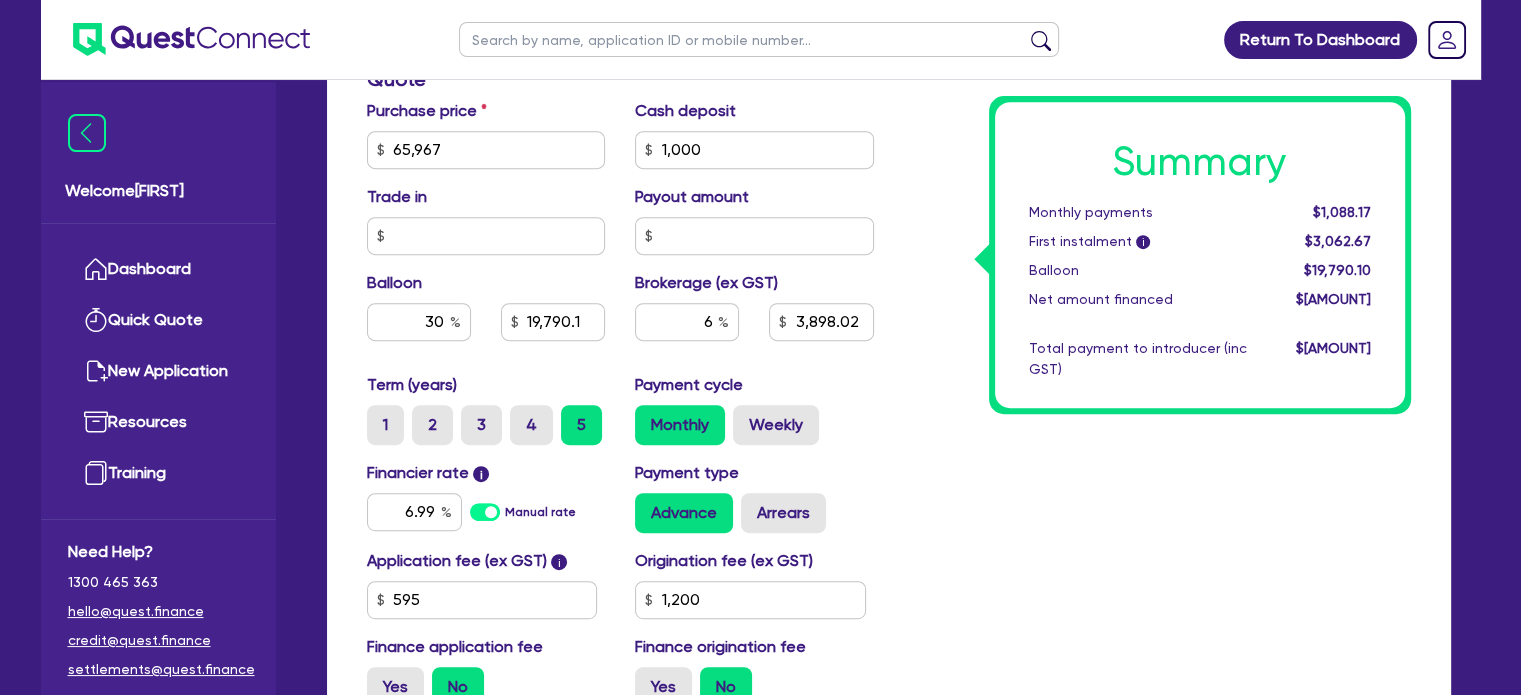 scroll, scrollTop: 852, scrollLeft: 0, axis: vertical 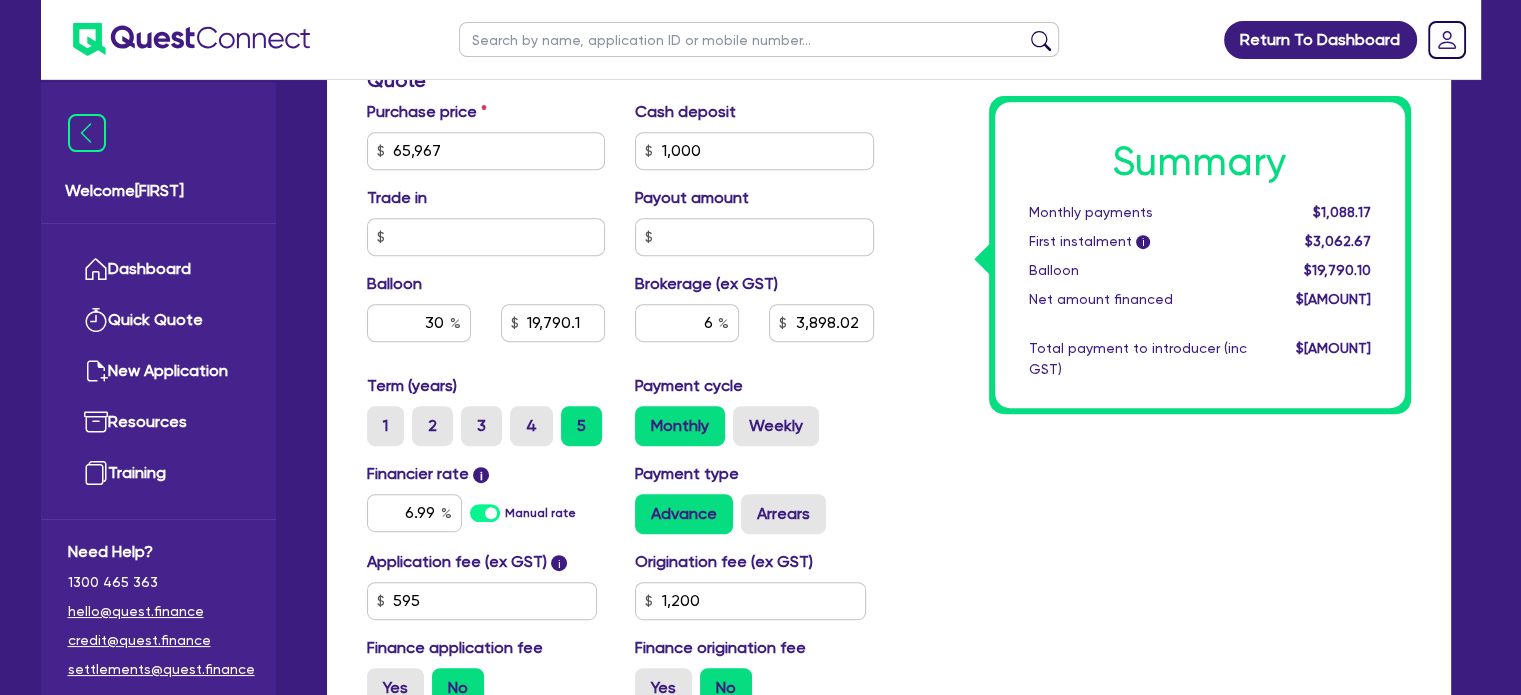 click on "Summary Monthly   payments $[AMOUNT] First instalment i $[AMOUNT] Balloon $[AMOUNT] Net amount financed $[AMOUNT] Total payment to introducer (inc GST) $[AMOUNT]" at bounding box center (1157, 139) 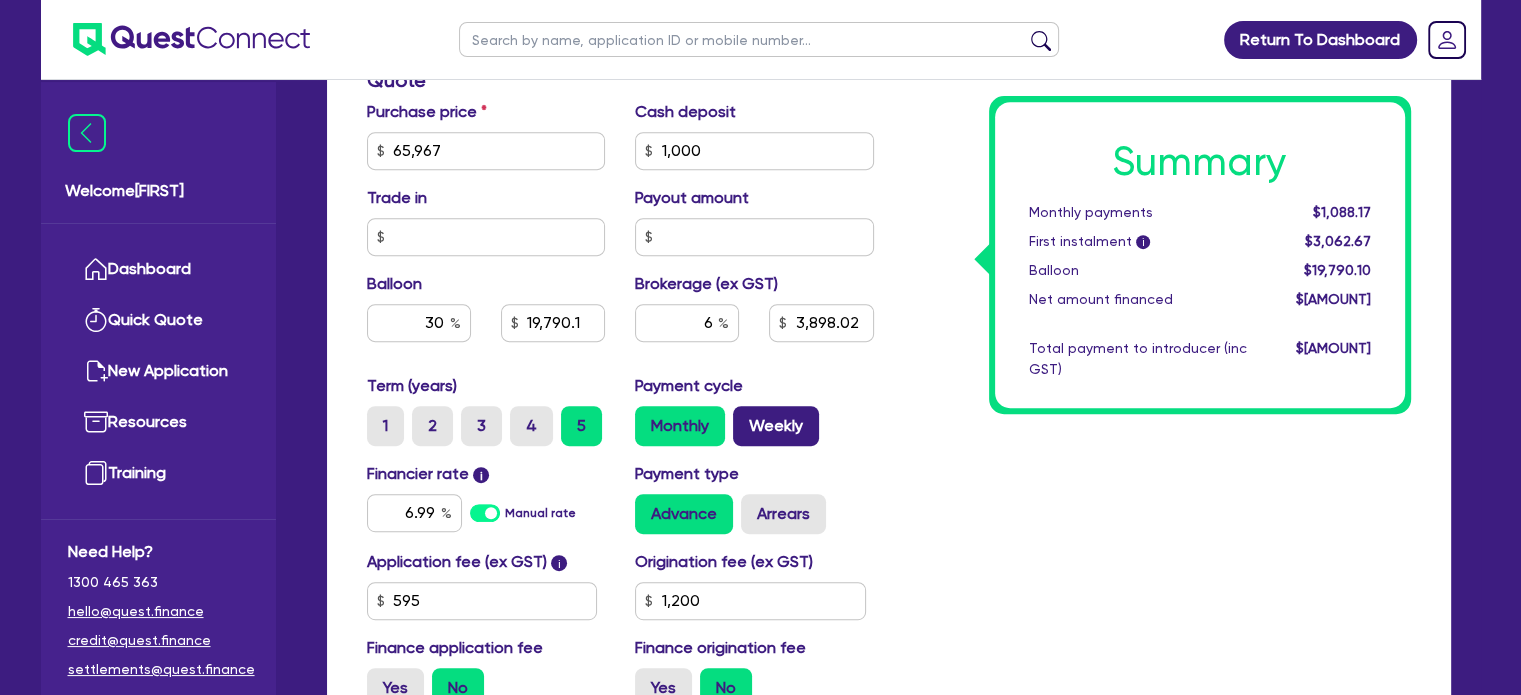 click on "Weekly" at bounding box center [776, 426] 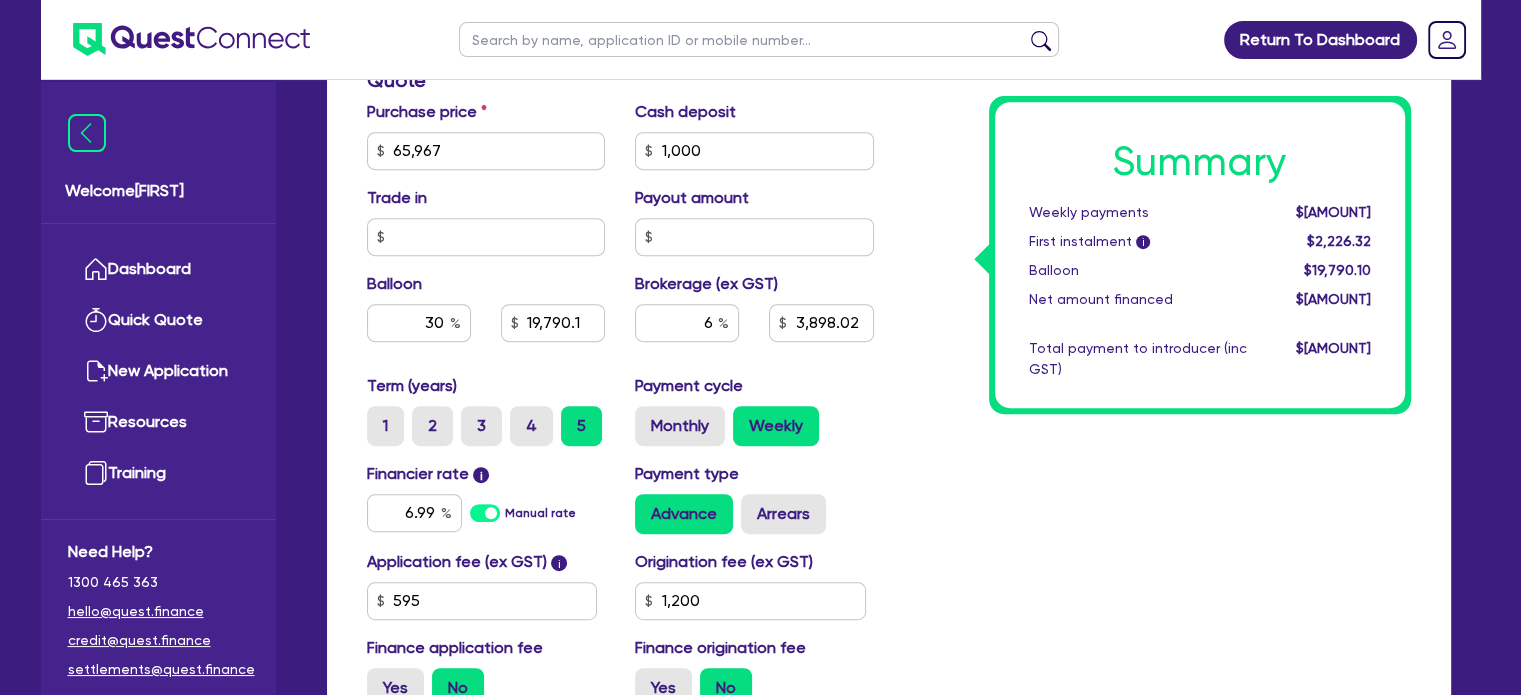 click on "Summary Weekly   payments $[AMOUNT] First instalment i $[AMOUNT] Balloon $[AMOUNT] Net amount financed $[AMOUNT] Total payment to introducer (inc GST) $[AMOUNT]" at bounding box center [1157, 139] 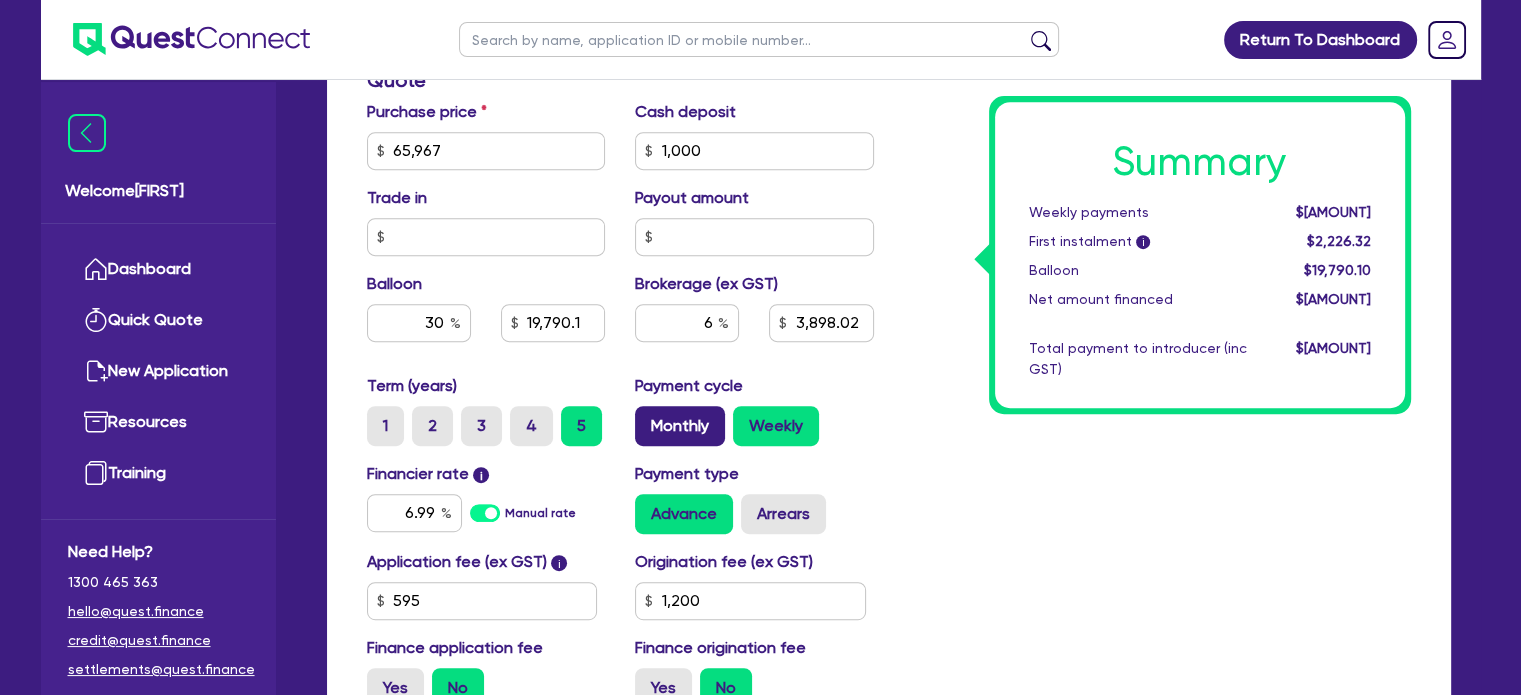 click on "Monthly" at bounding box center (680, 426) 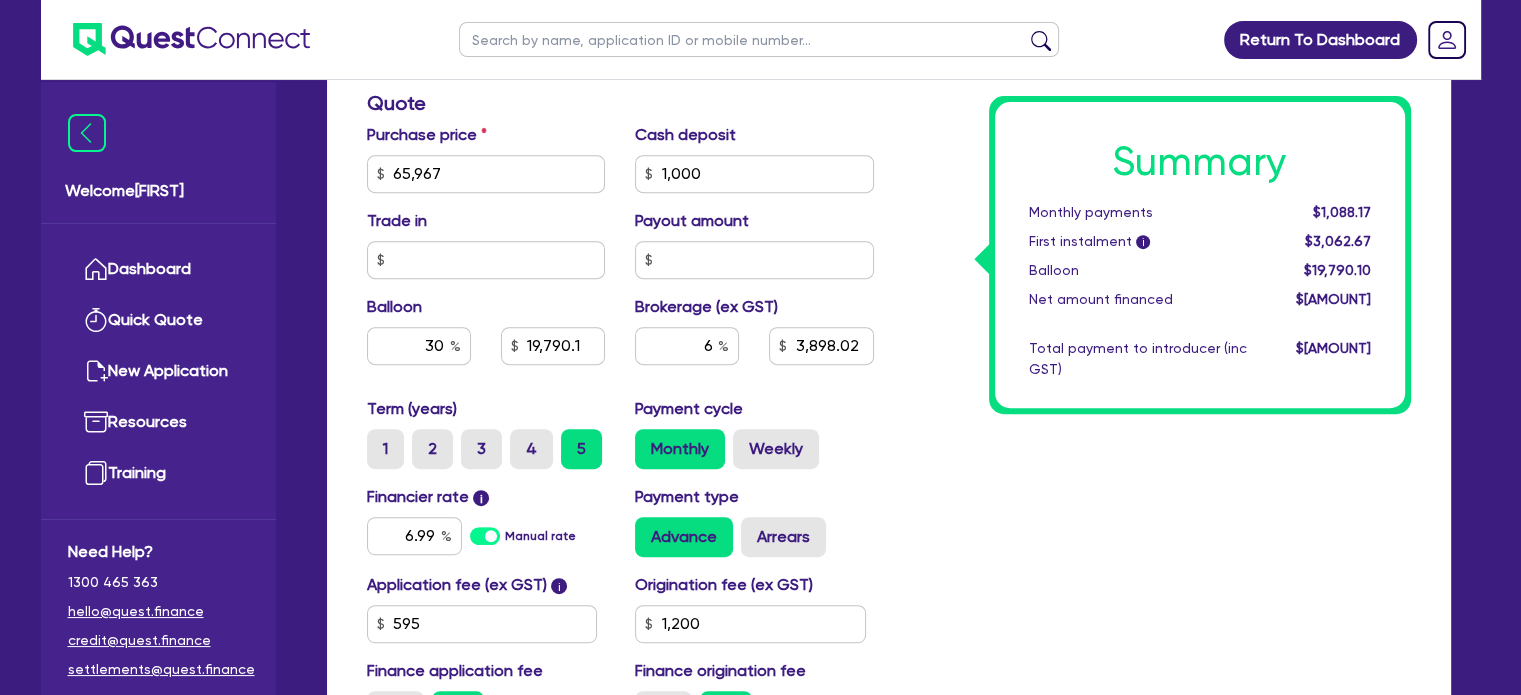 scroll, scrollTop: 823, scrollLeft: 0, axis: vertical 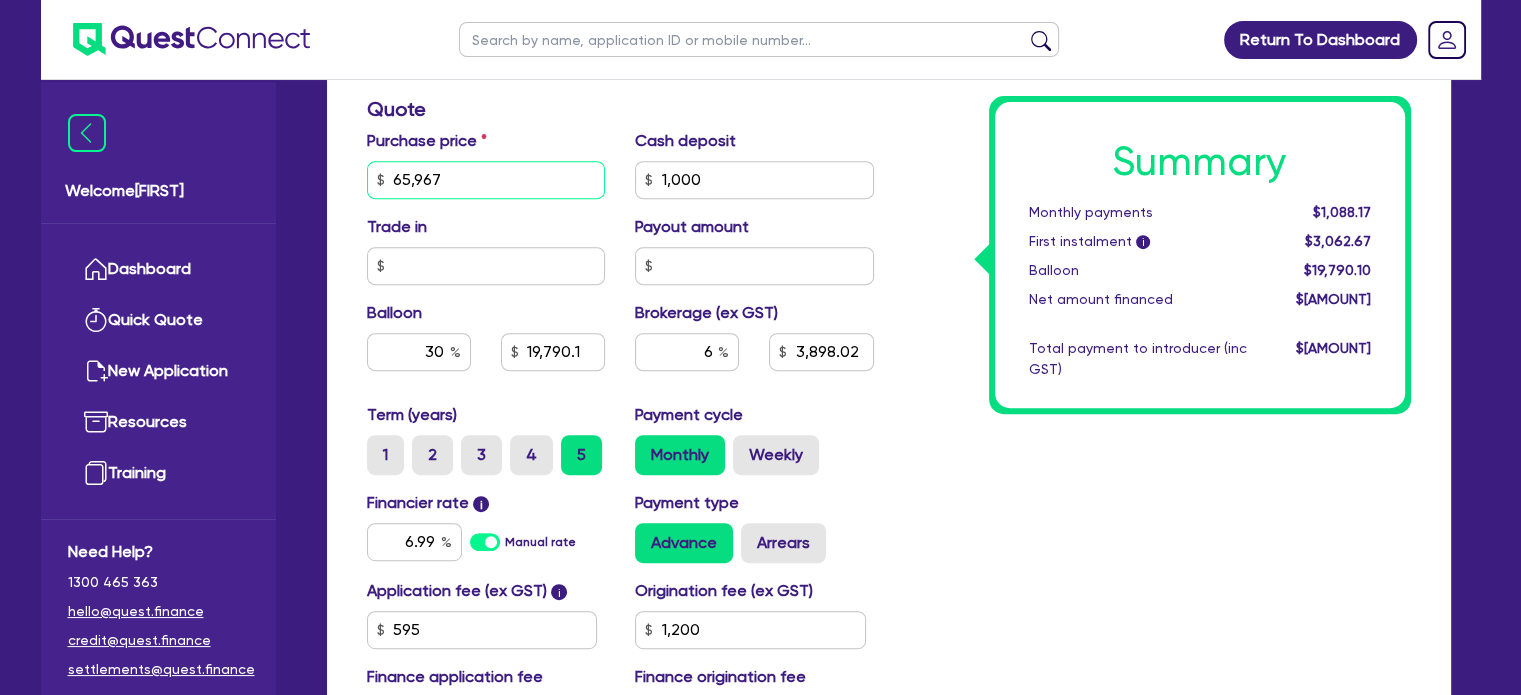 click on "65,967" at bounding box center [486, 180] 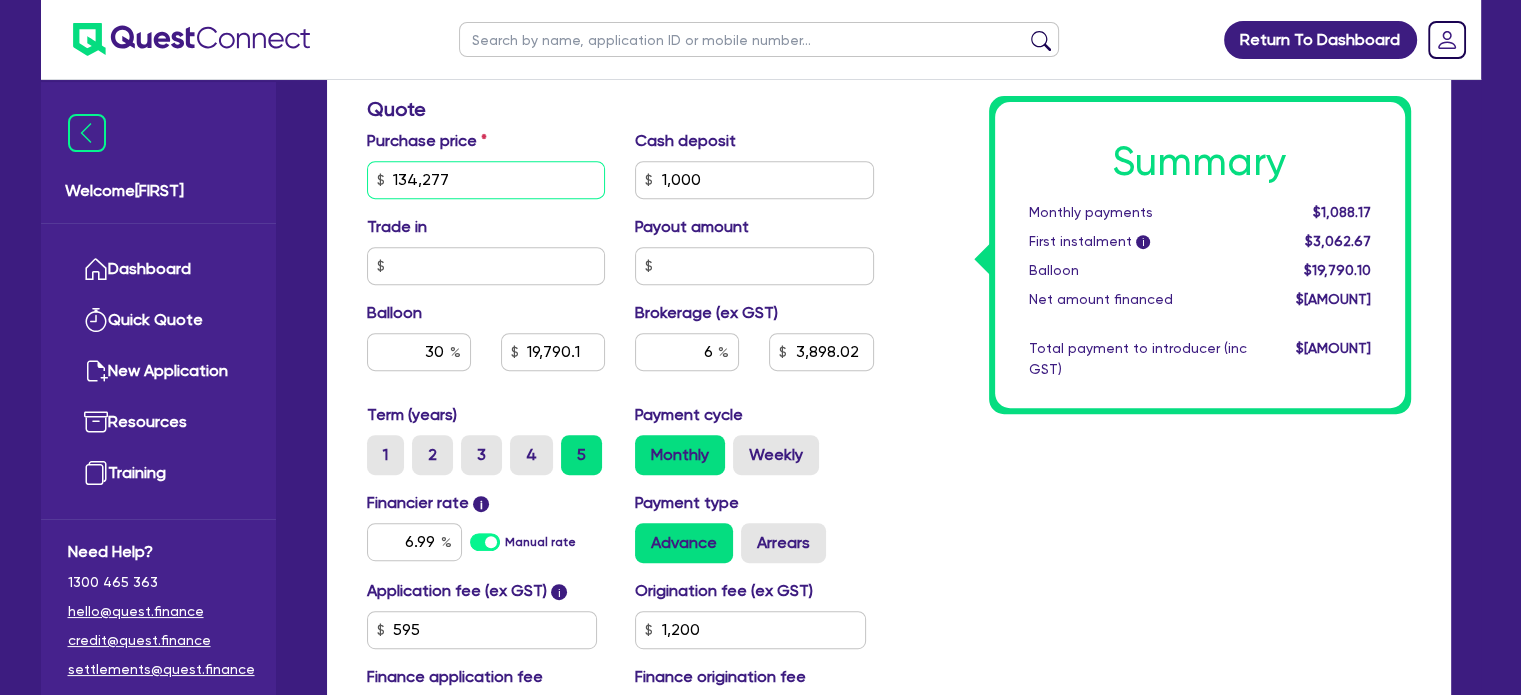 type on "134,277" 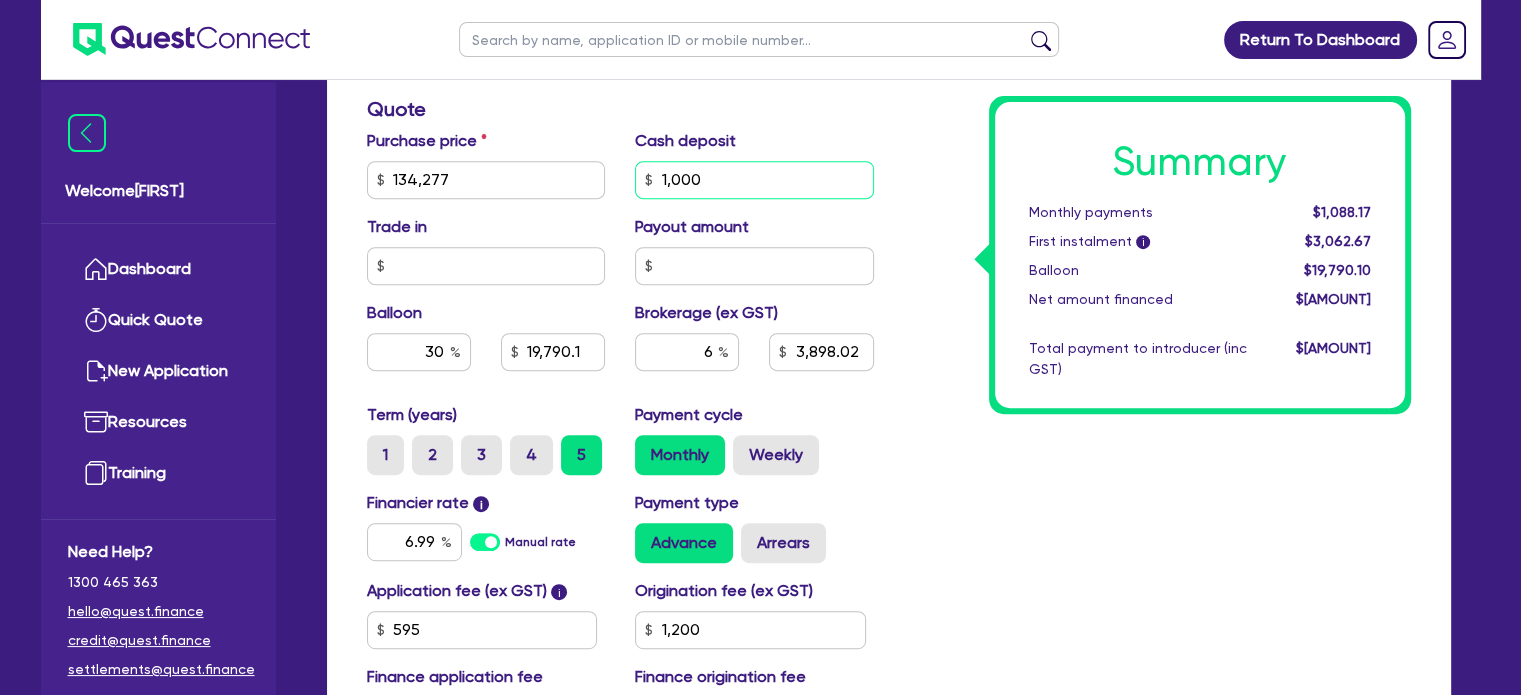 click on "1,000" at bounding box center (754, 180) 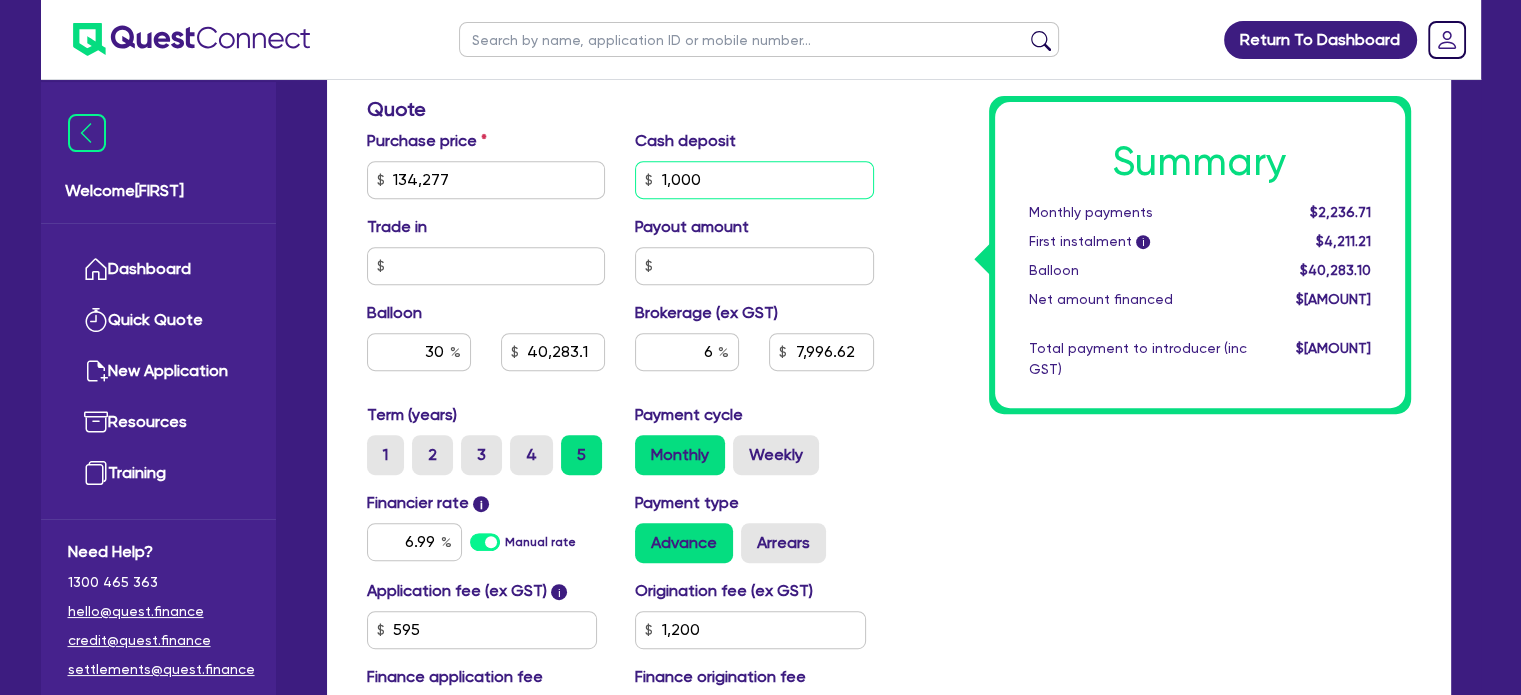 click on "1,000" at bounding box center (754, 180) 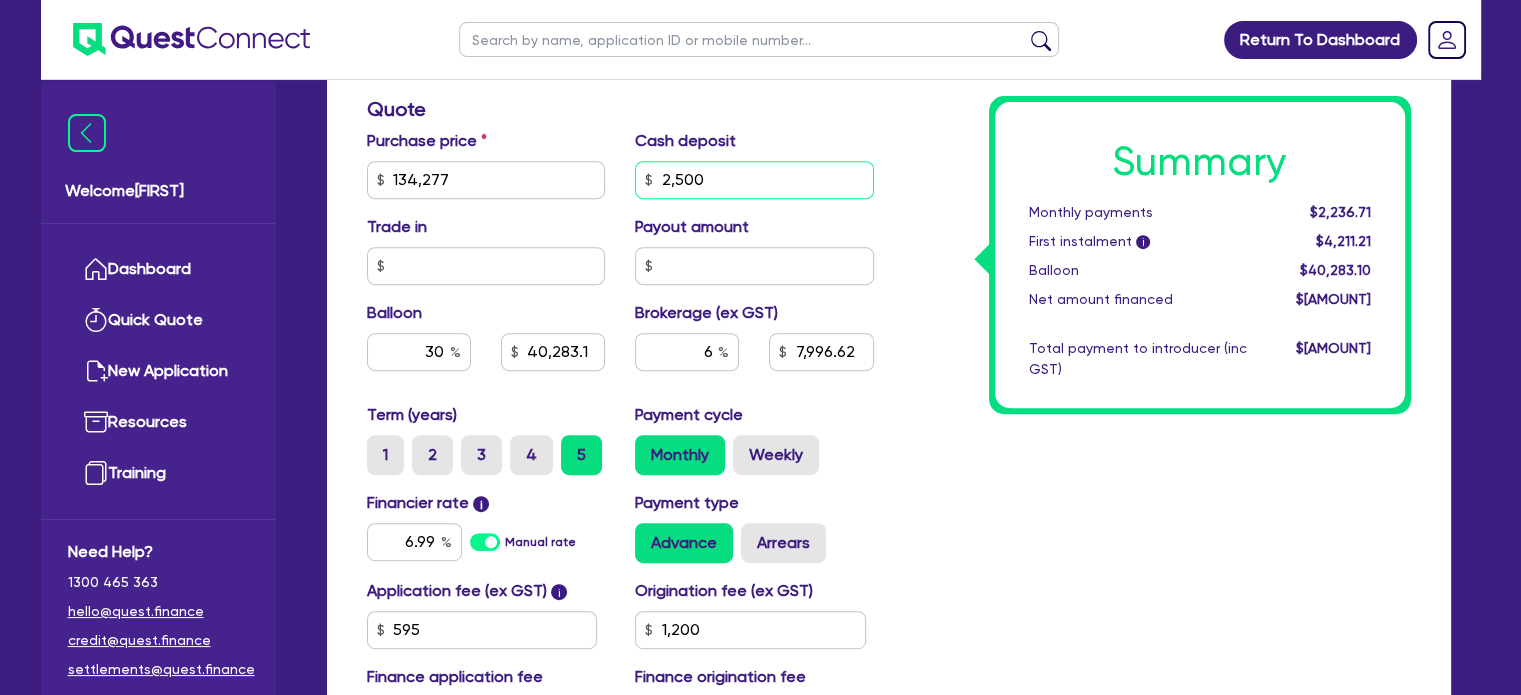type on "2,500" 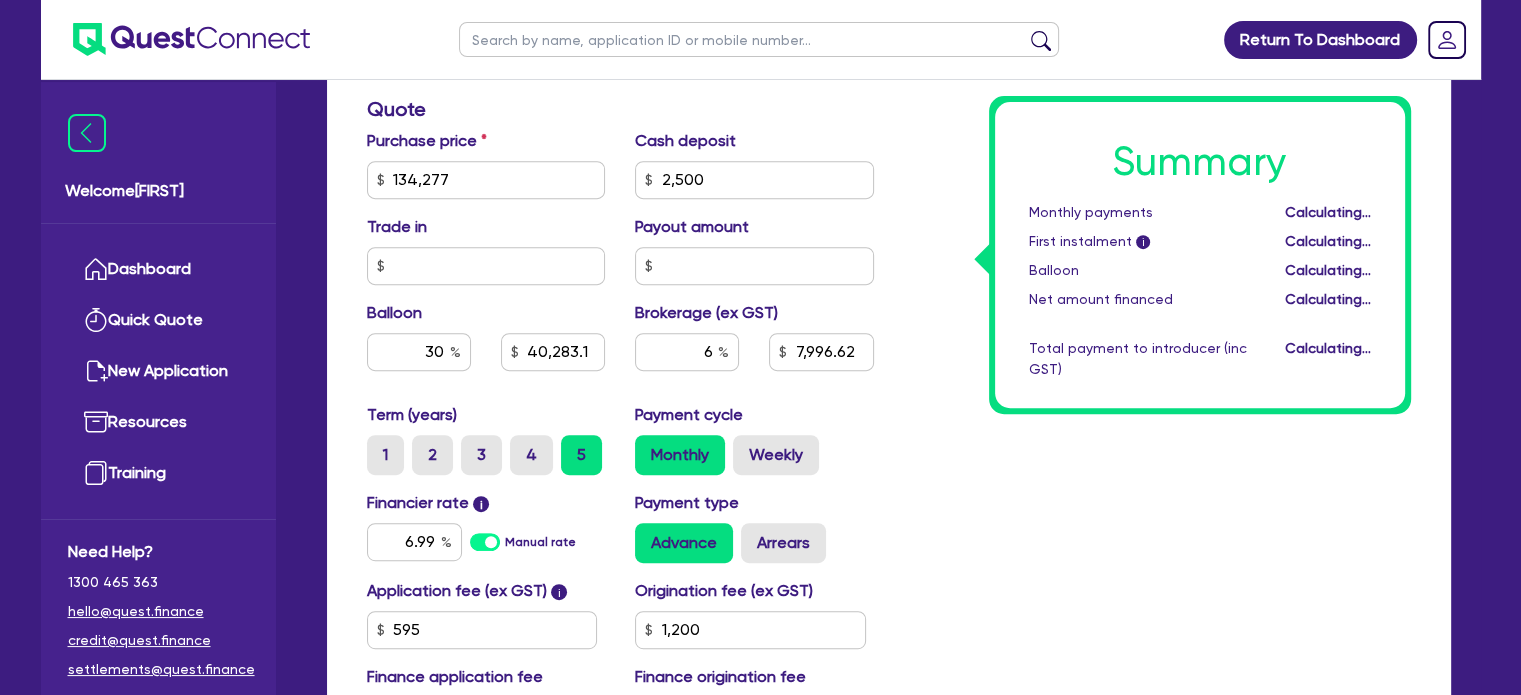 click on "Payment cycle Monthly Weekly" at bounding box center (821, 352) 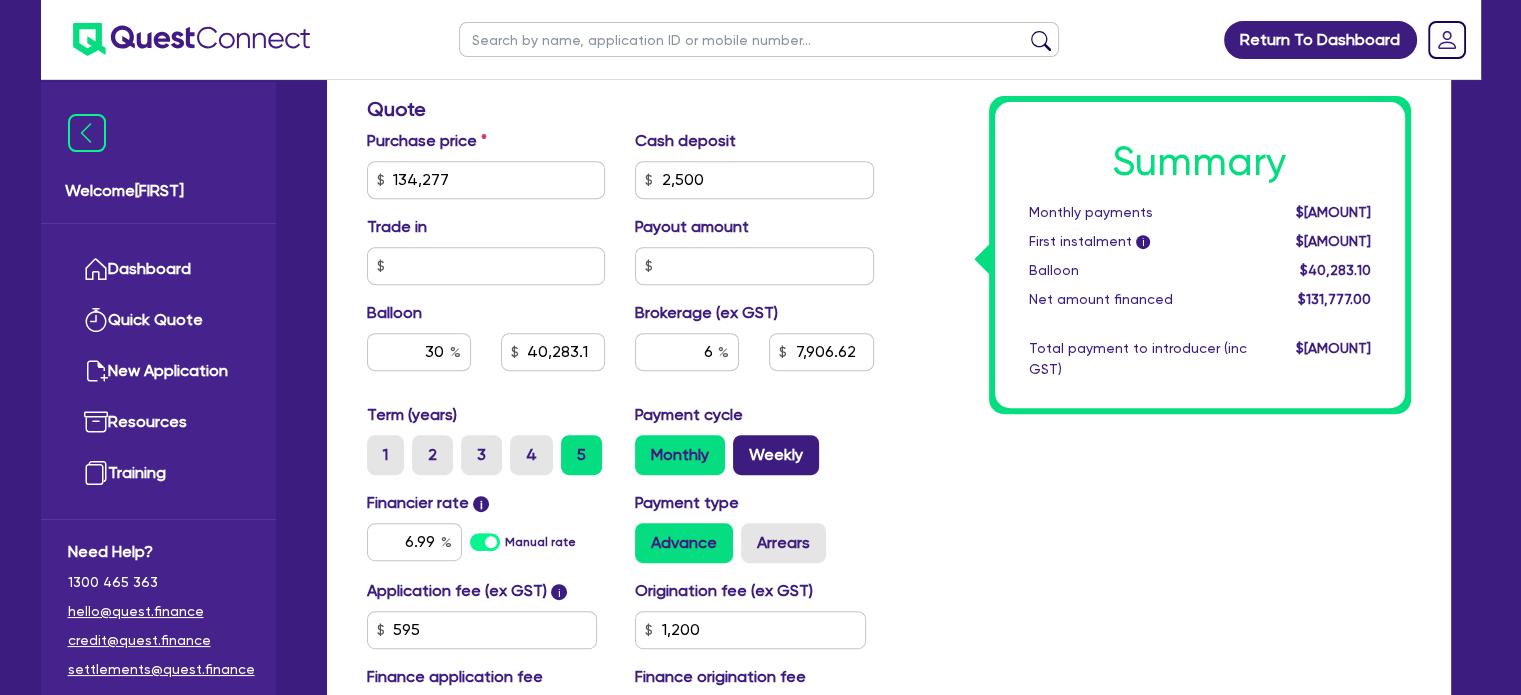 click on "Weekly" at bounding box center (776, 455) 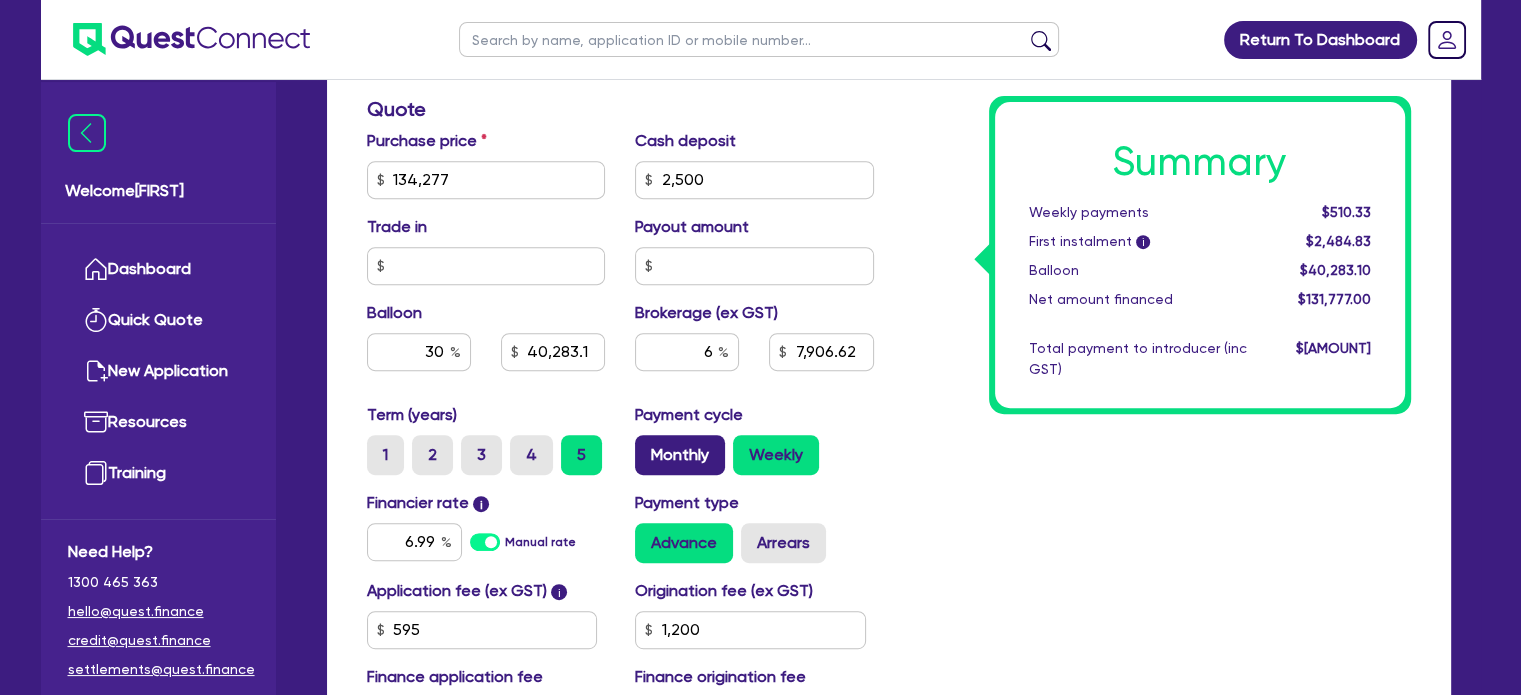 click on "Monthly" at bounding box center [680, 455] 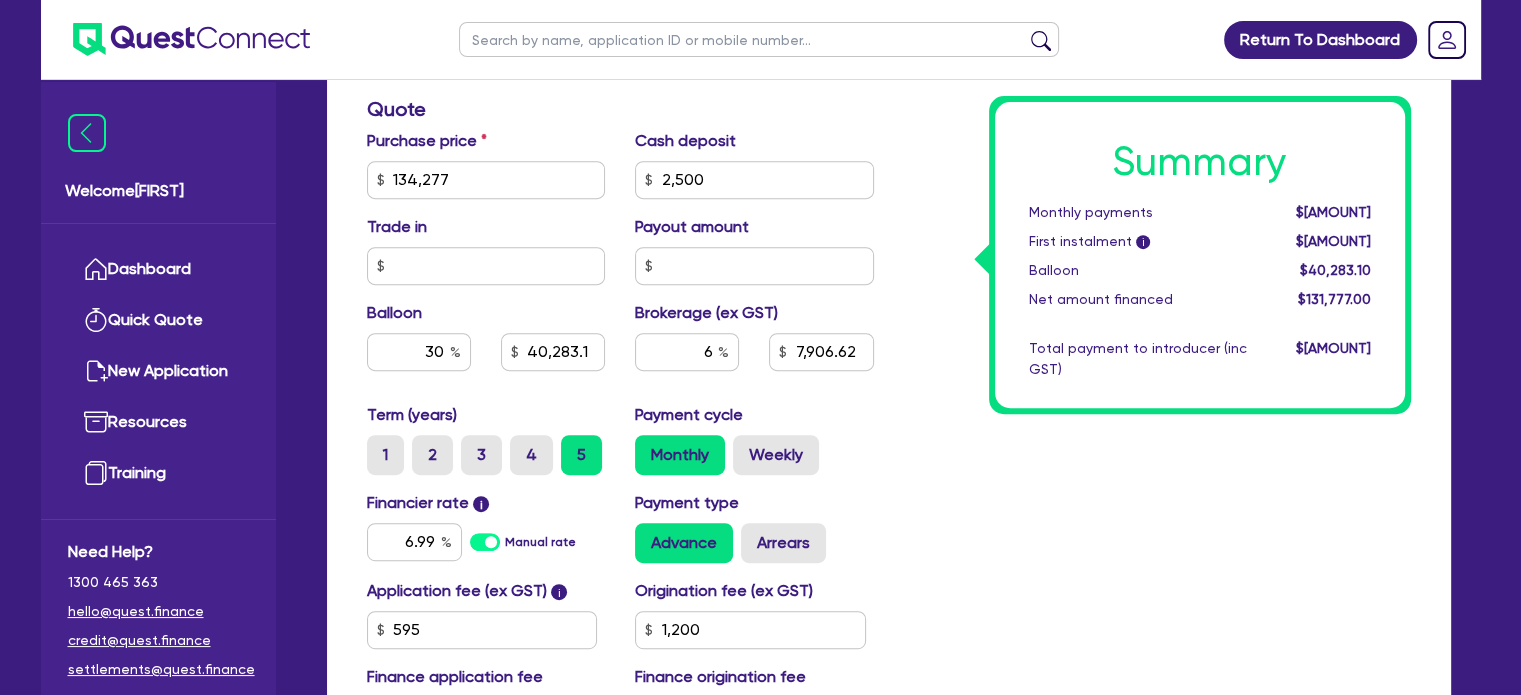 click on "Summary Monthly   payments $[AMOUNT] First instalment i $[AMOUNT] Balloon $[AMOUNT] Net amount financed $[AMOUNT] Total payment to introducer (inc GST) $[AMOUNT]" at bounding box center [1157, 168] 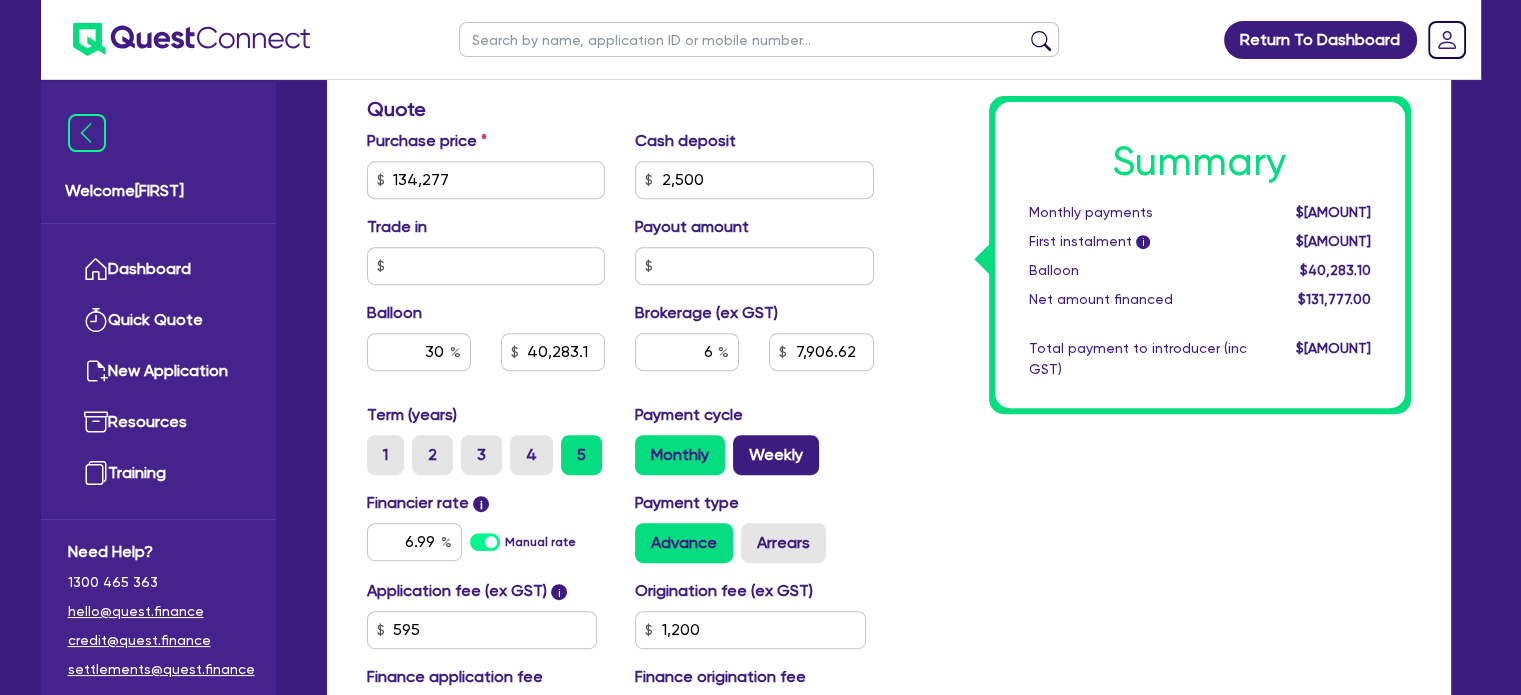 click on "Weekly" at bounding box center [776, 455] 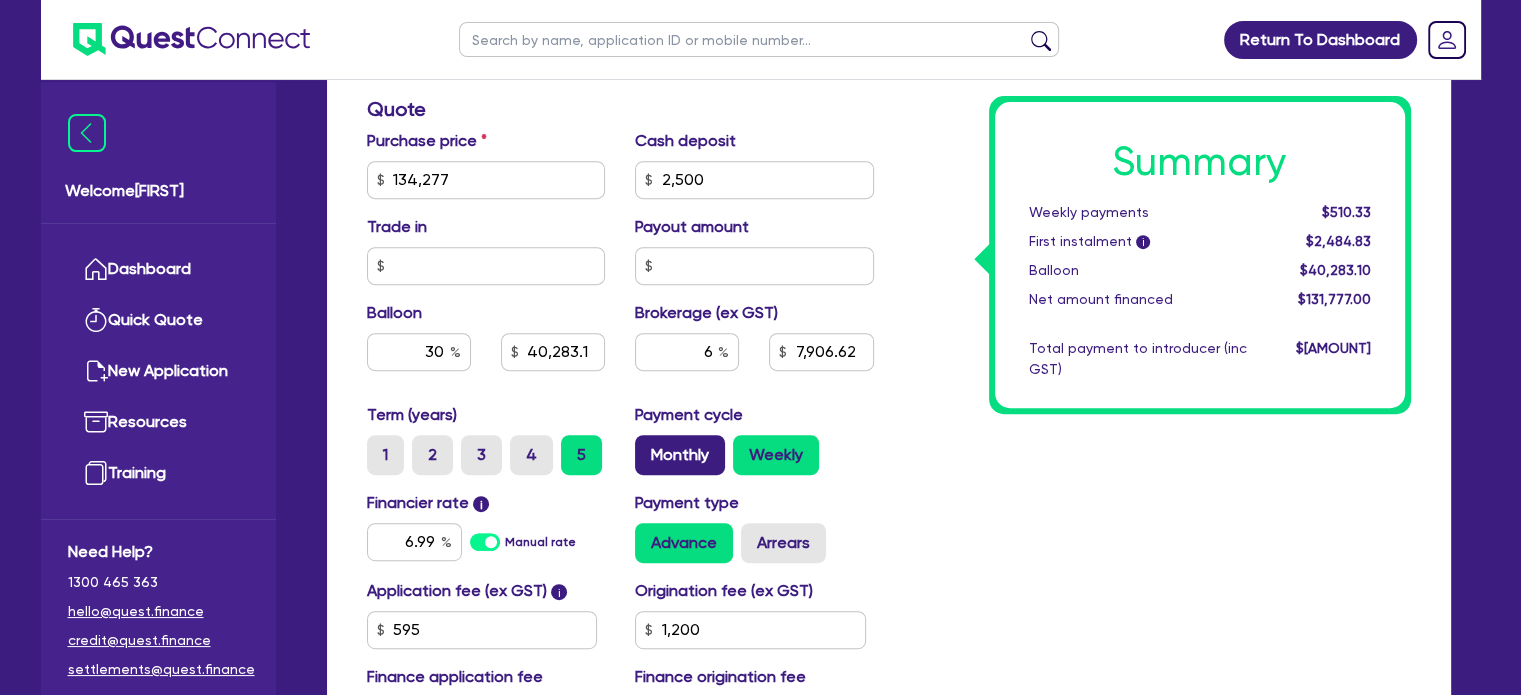 click on "Monthly" at bounding box center [680, 455] 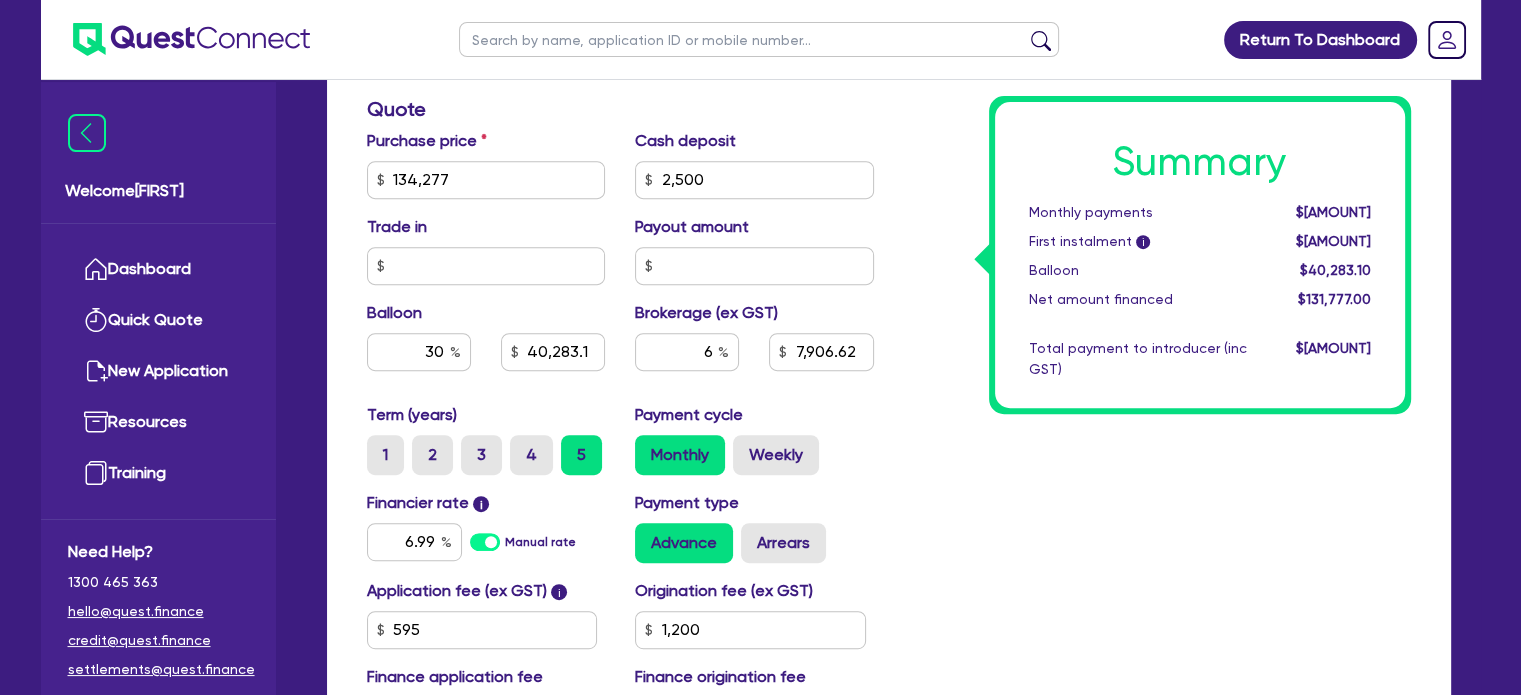 click on "Summary Monthly   payments $[AMOUNT] First instalment i $[AMOUNT] Balloon $[AMOUNT] Net amount financed $[AMOUNT] Total payment to introducer (inc GST) $[AMOUNT]" at bounding box center (1157, 168) 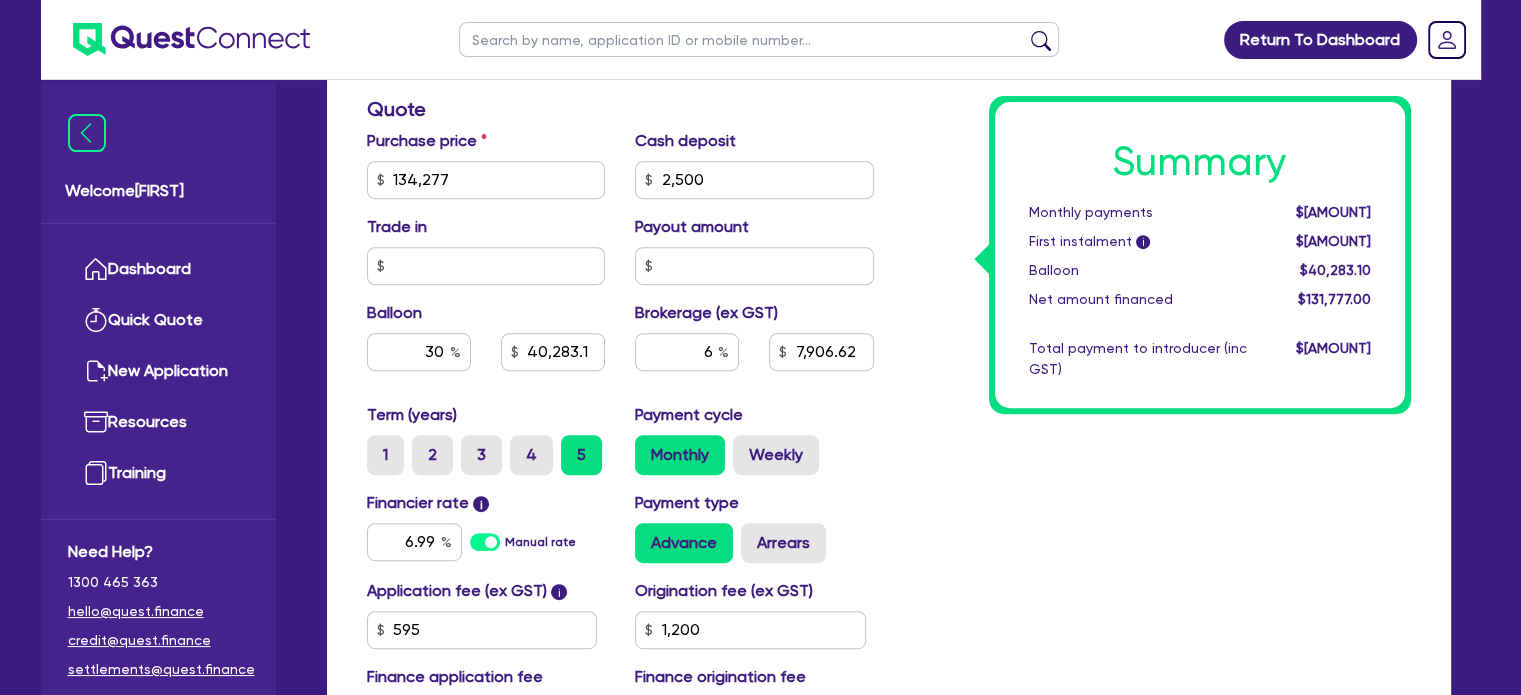 scroll, scrollTop: 1104, scrollLeft: 0, axis: vertical 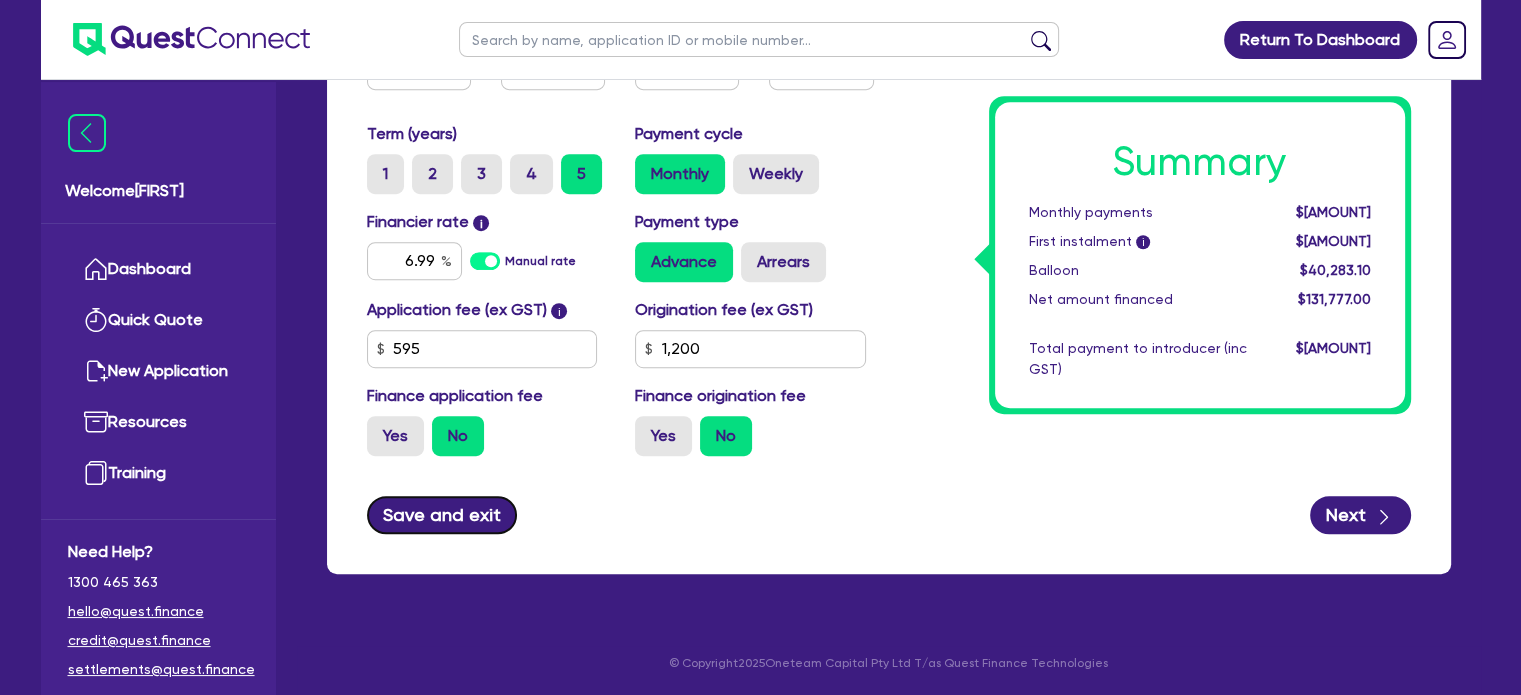 click on "Save and exit" at bounding box center (442, 515) 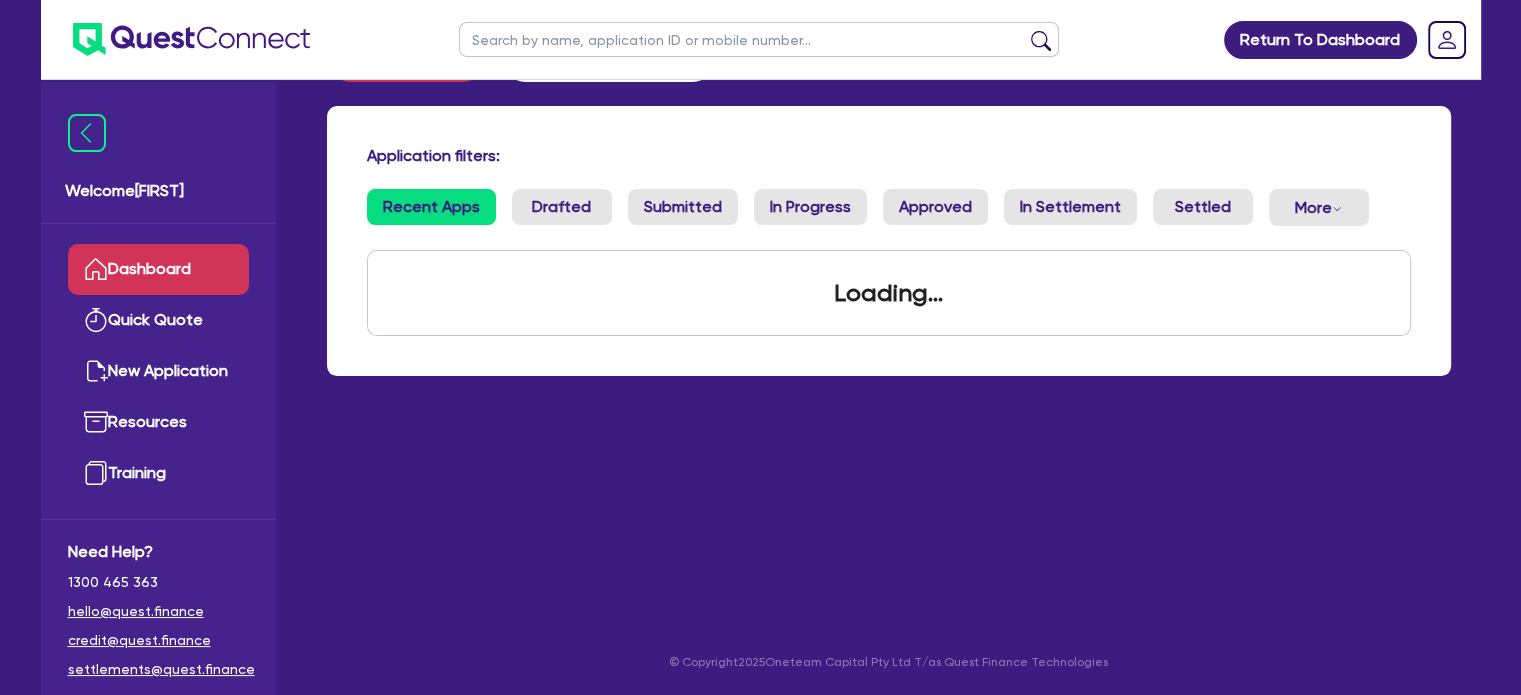 scroll, scrollTop: 0, scrollLeft: 0, axis: both 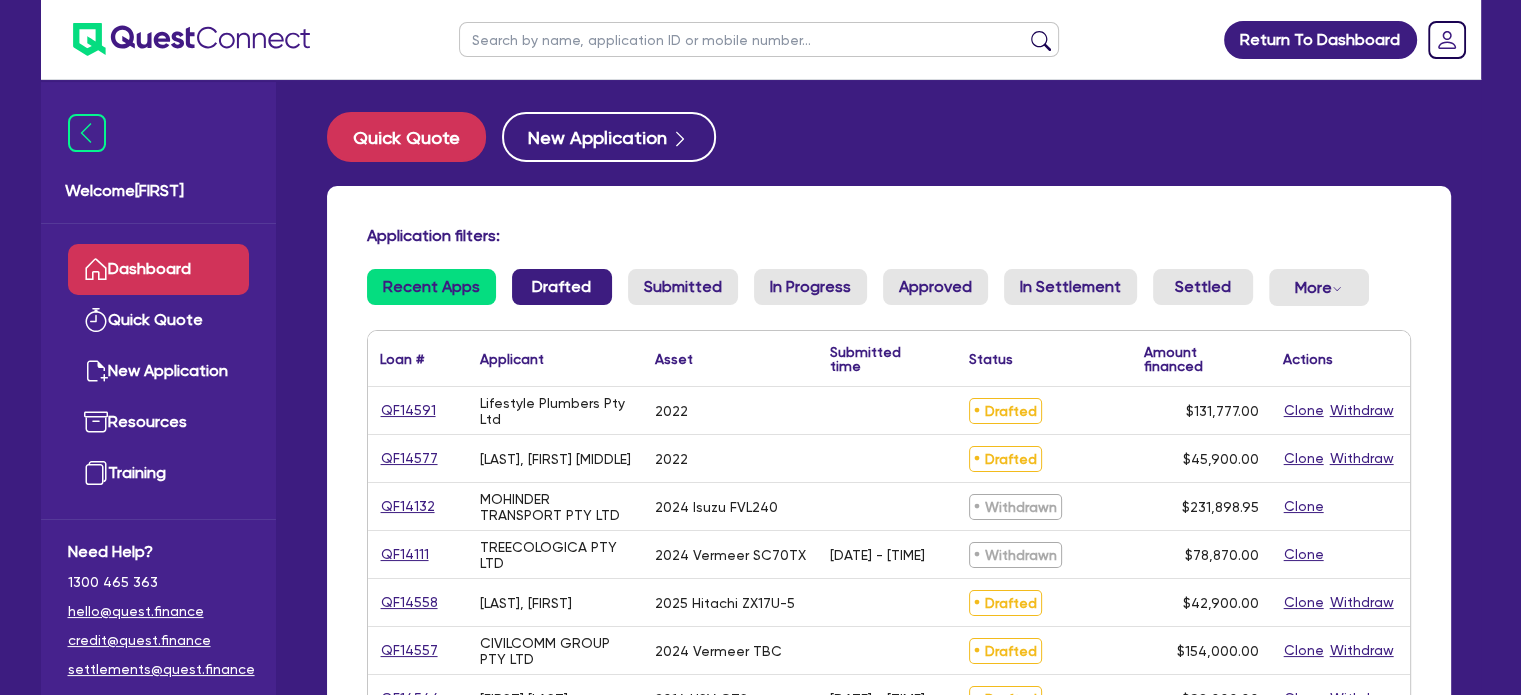 click on "Drafted" at bounding box center [562, 287] 